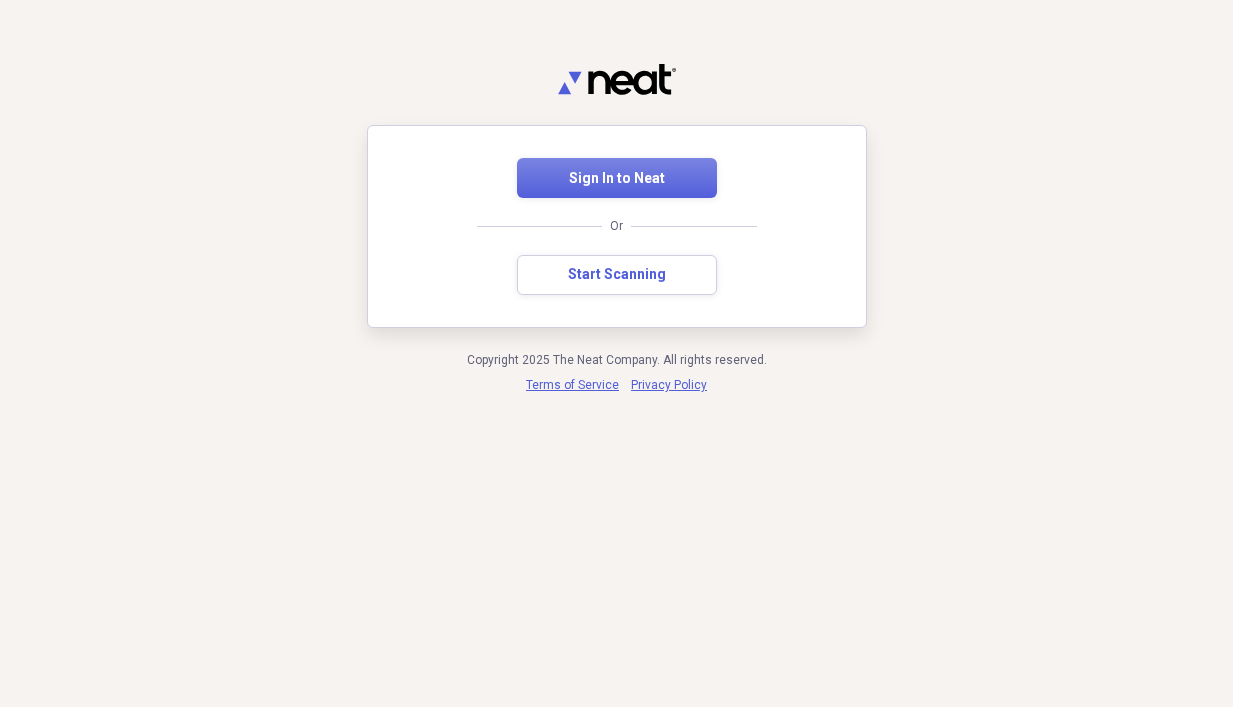 scroll, scrollTop: 0, scrollLeft: 0, axis: both 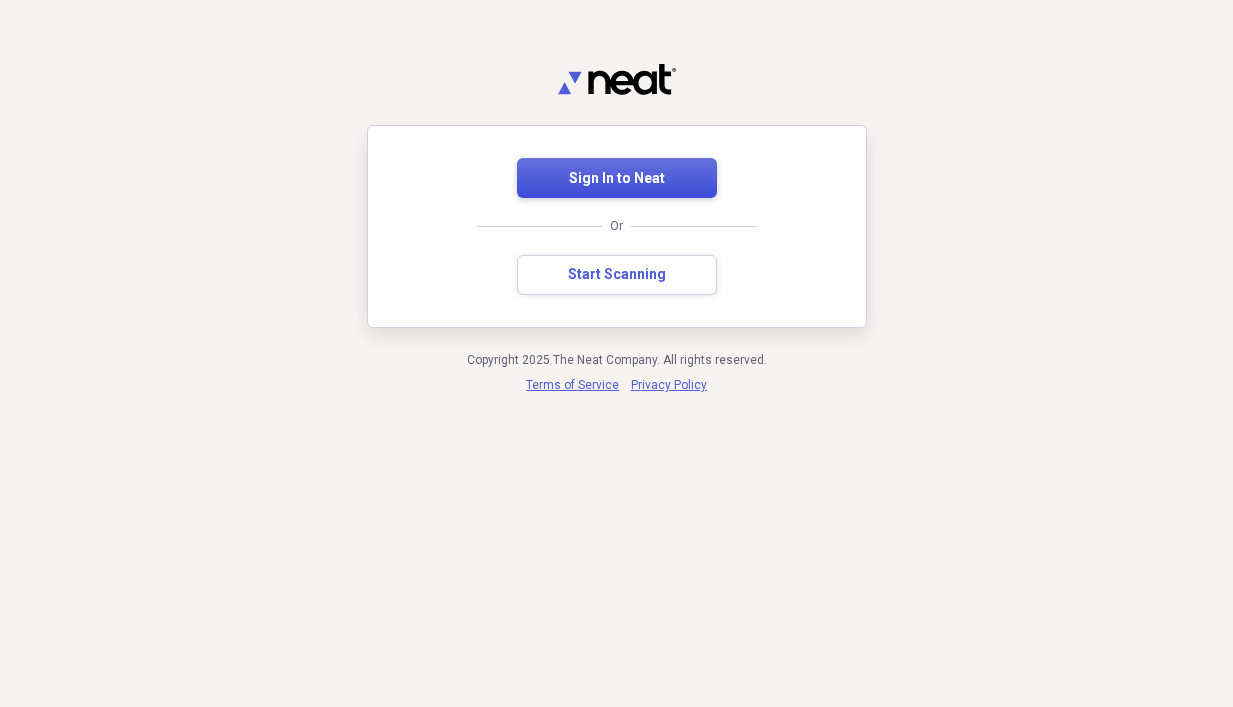 click on "Sign In to Neat" at bounding box center [617, 179] 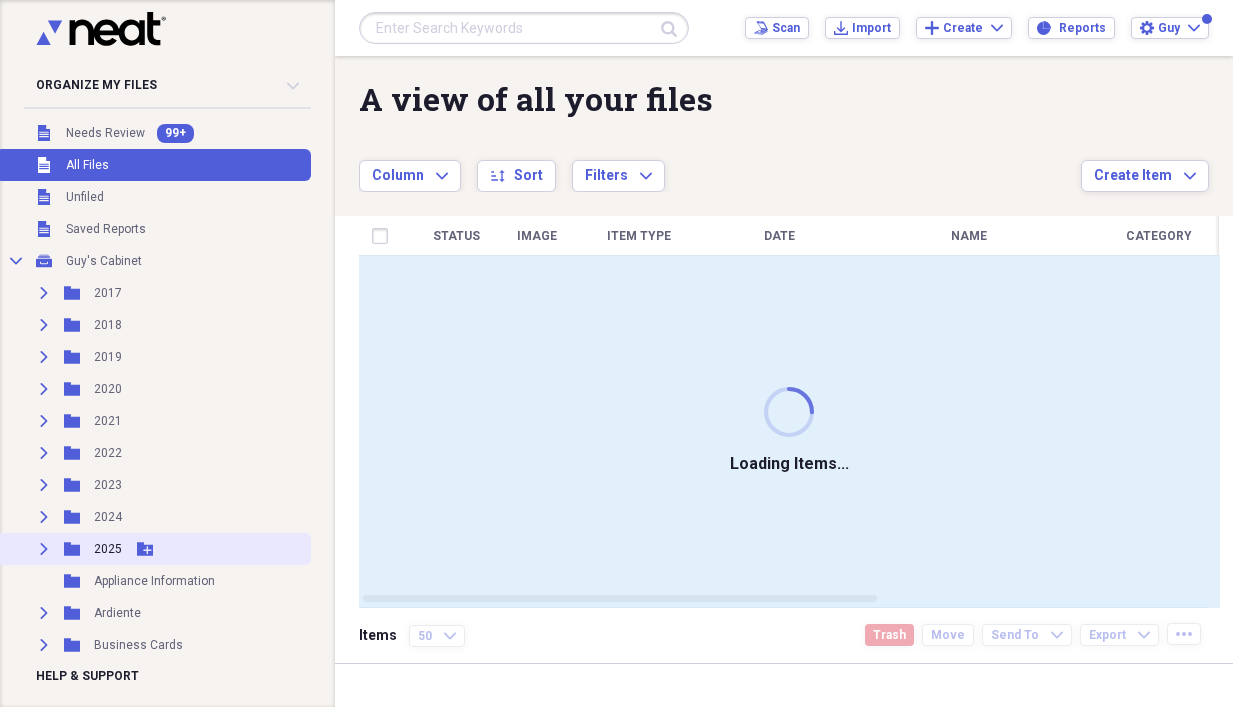 click on "Expand" at bounding box center [44, 549] 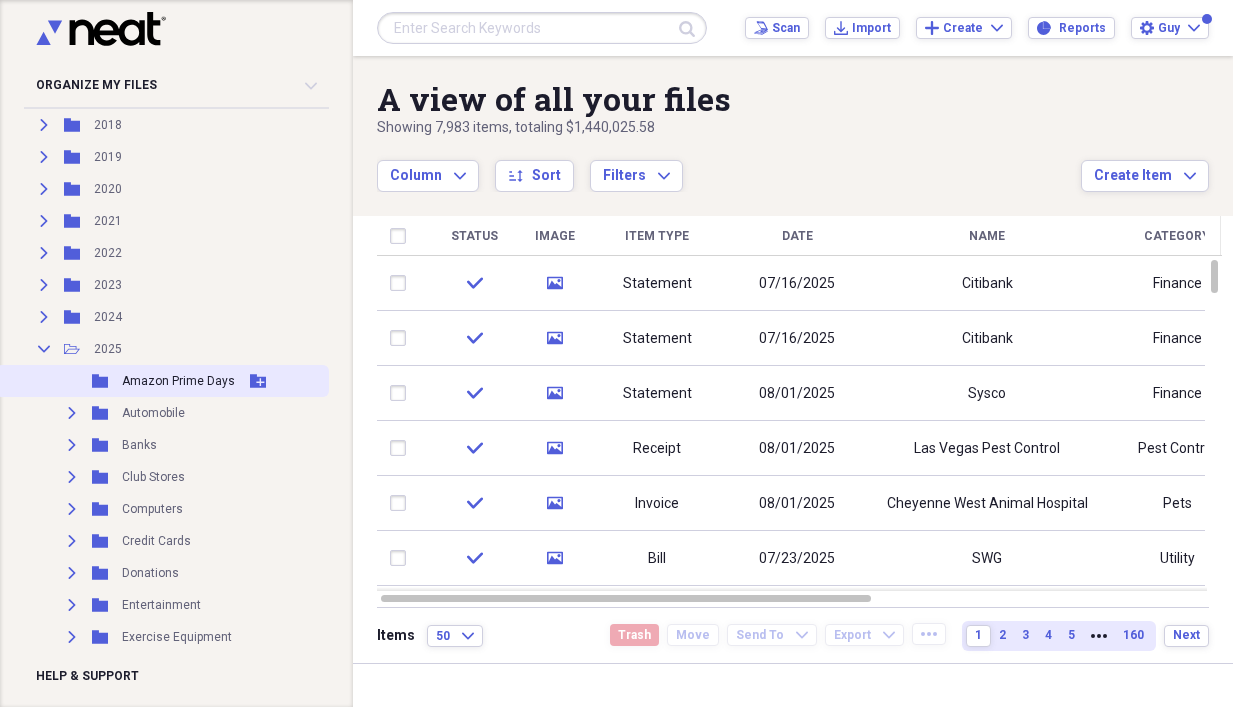 scroll, scrollTop: 300, scrollLeft: 0, axis: vertical 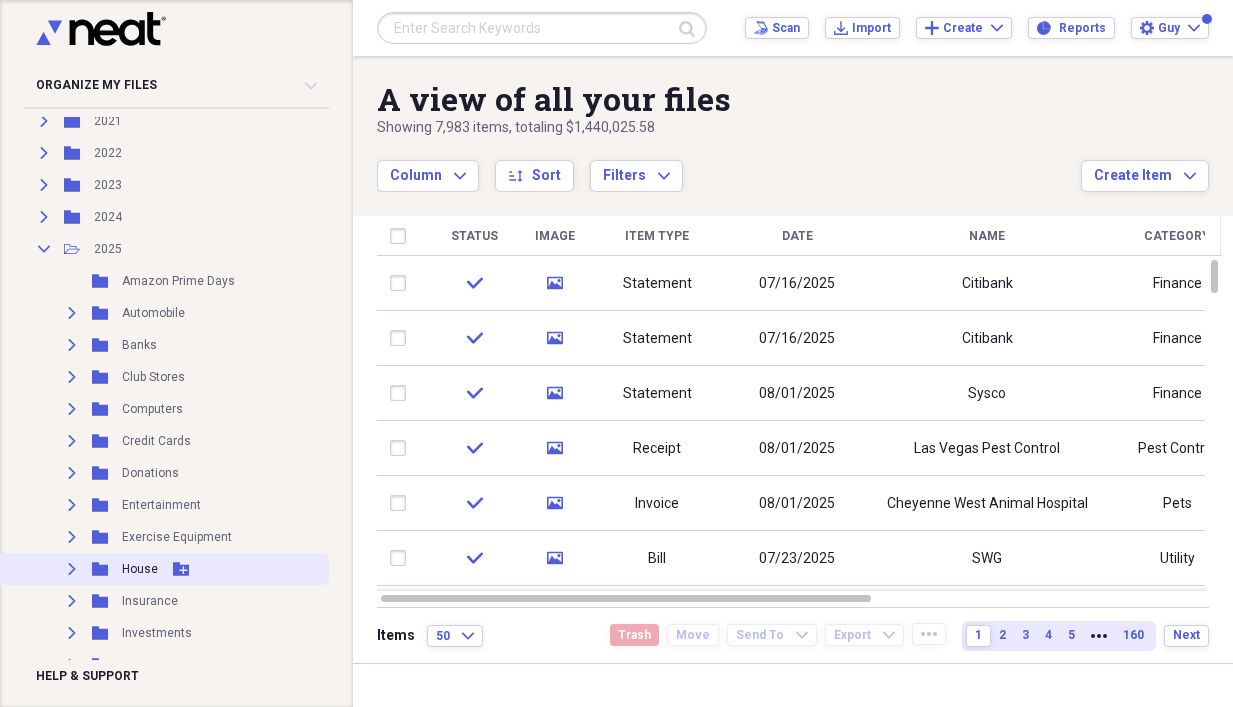 click 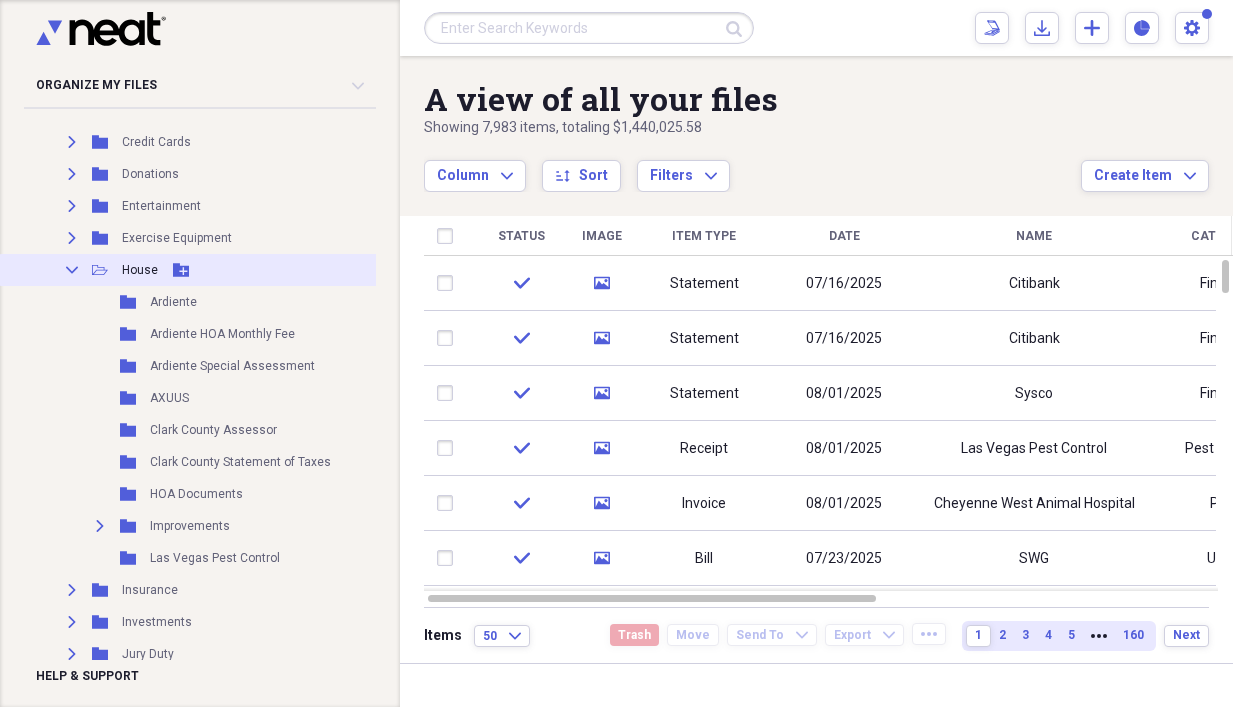 scroll, scrollTop: 600, scrollLeft: 0, axis: vertical 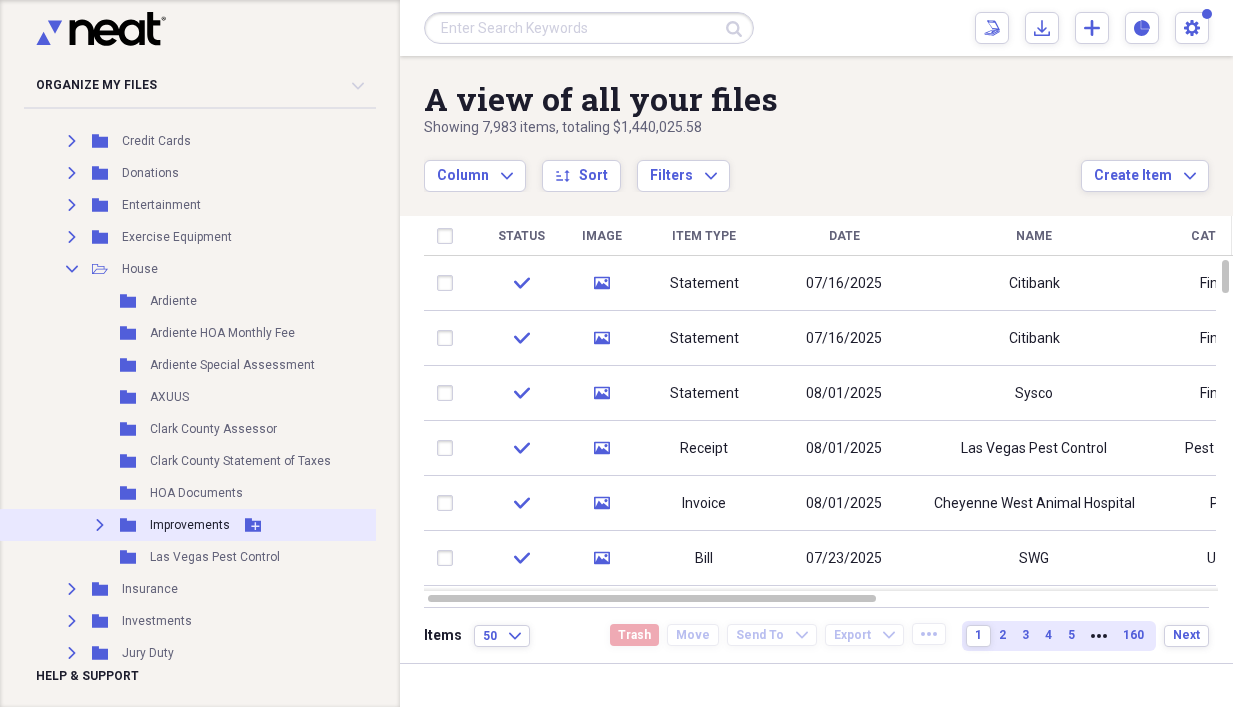 click 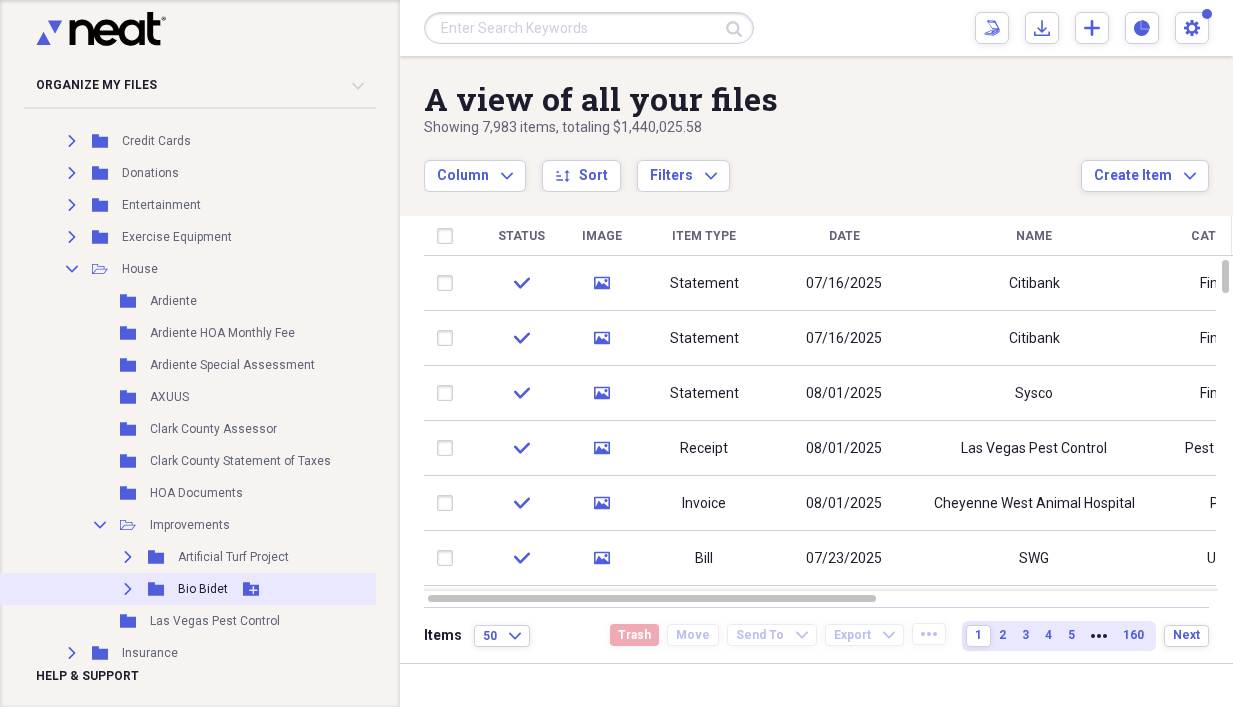 click 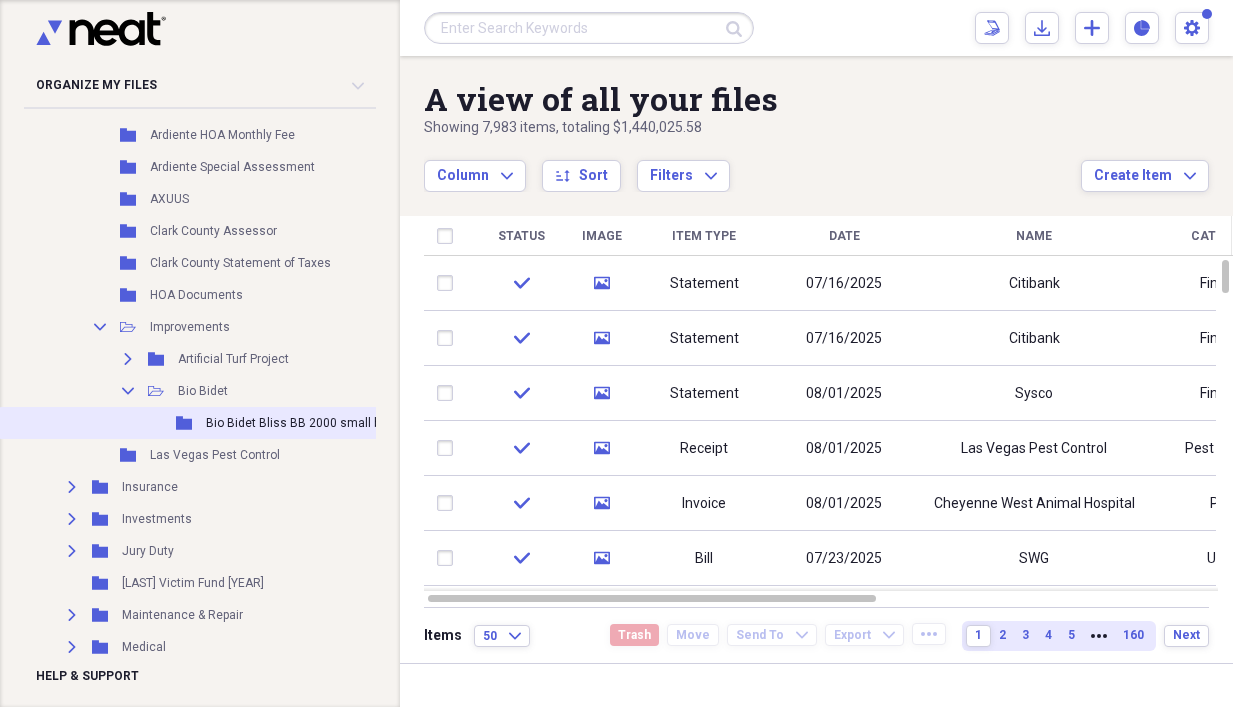 scroll, scrollTop: 800, scrollLeft: 0, axis: vertical 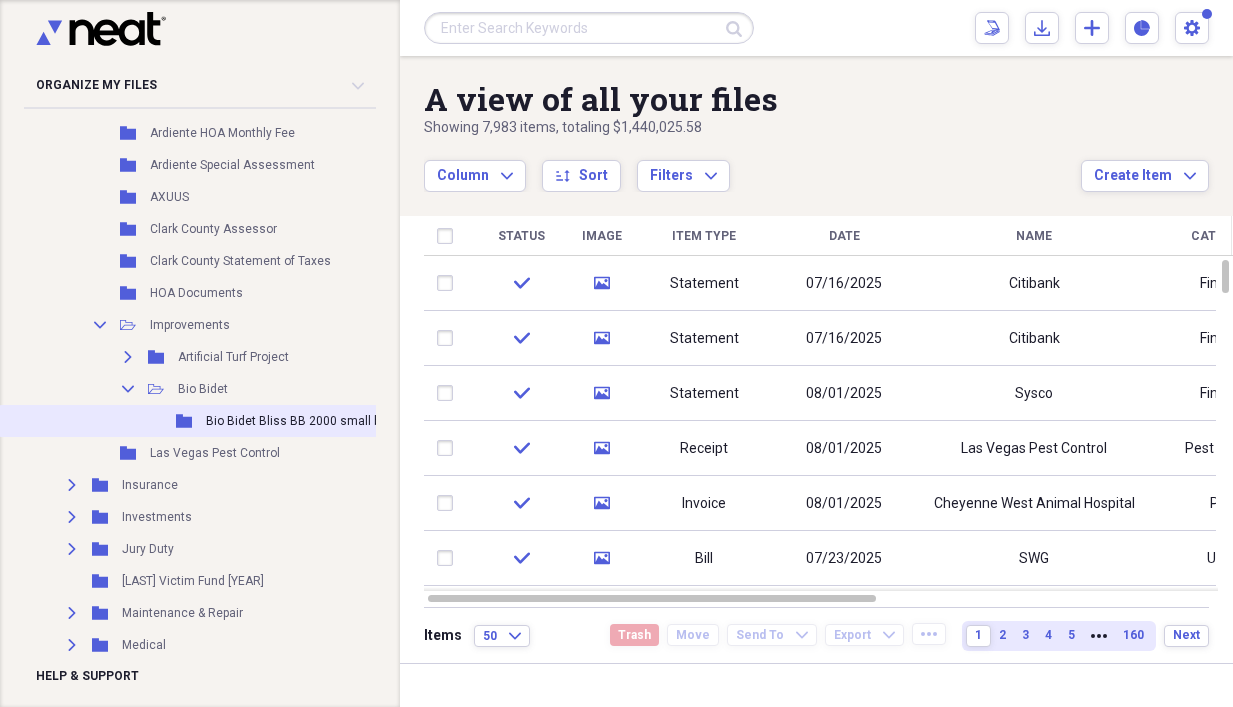 click on "Bio Bidet Bliss BB 2000 small bathroom" at bounding box center [316, 421] 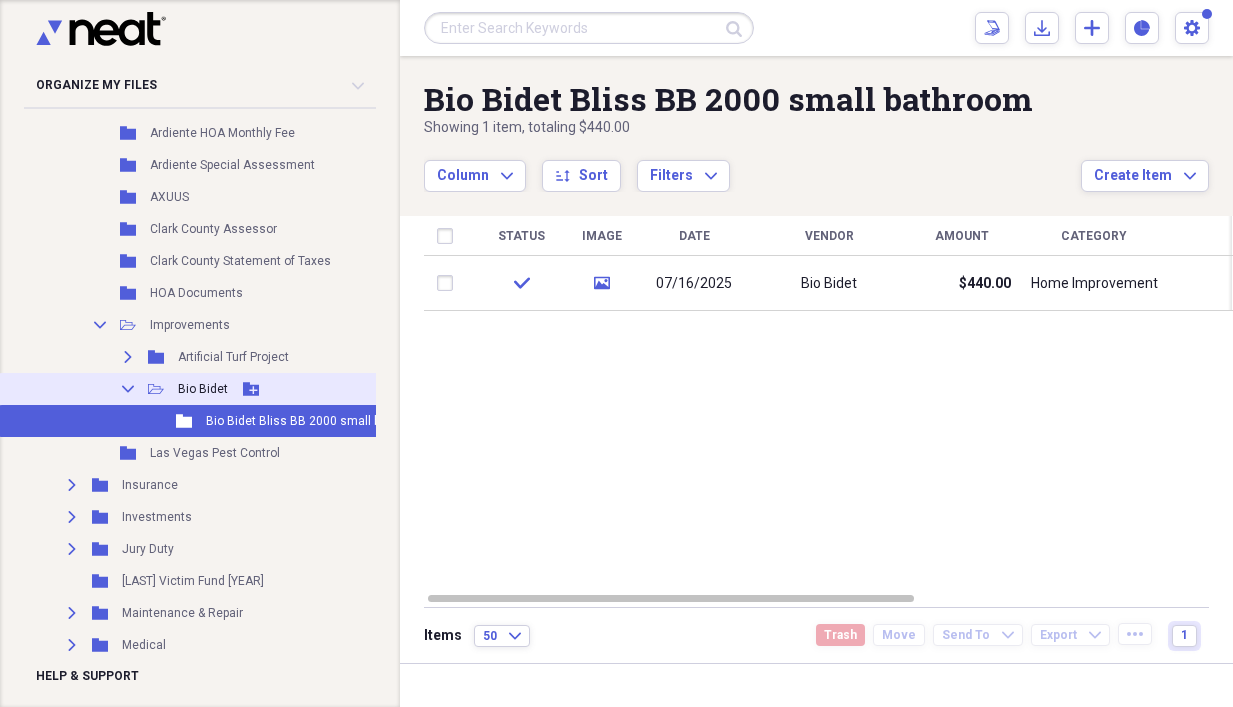 click on "Collapse" at bounding box center [128, 389] 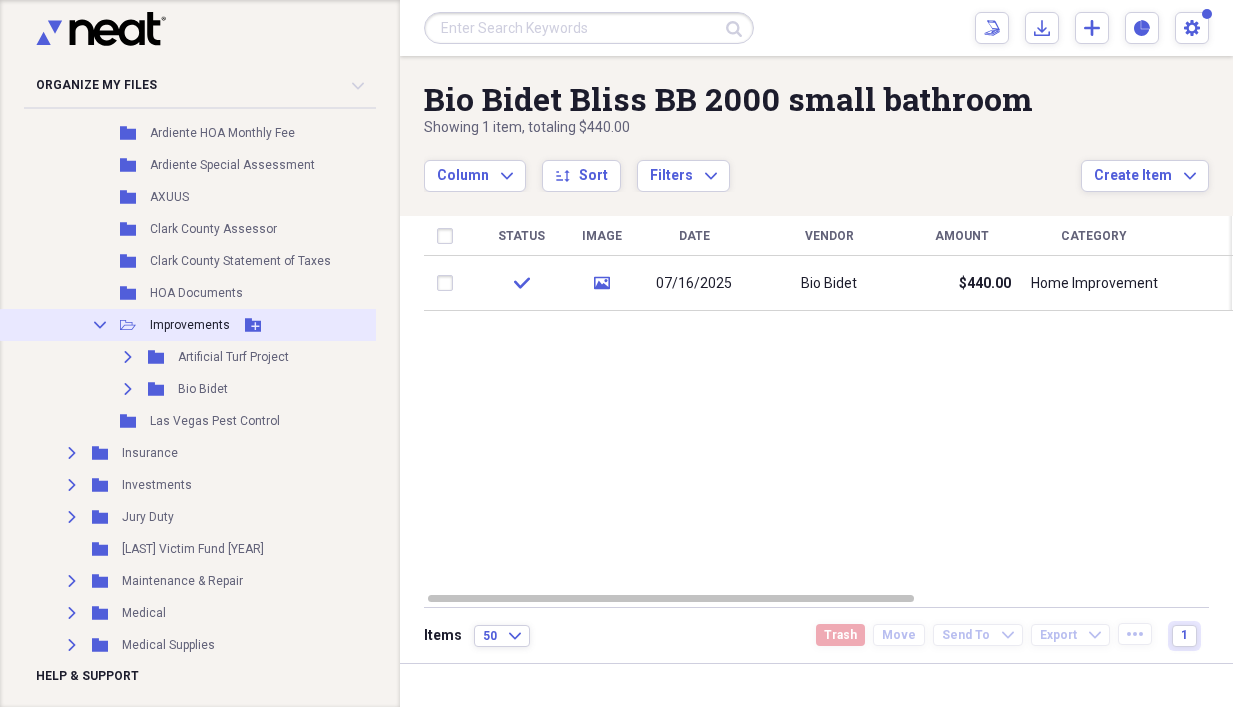 click 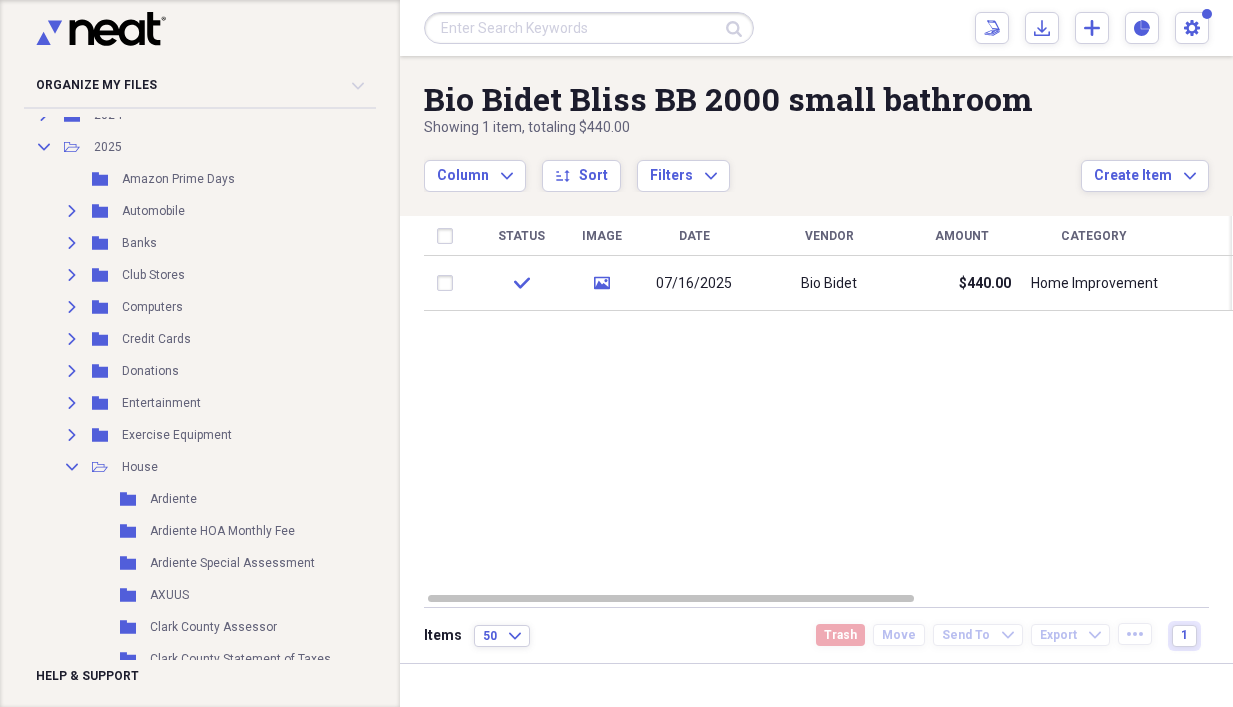 scroll, scrollTop: 400, scrollLeft: 0, axis: vertical 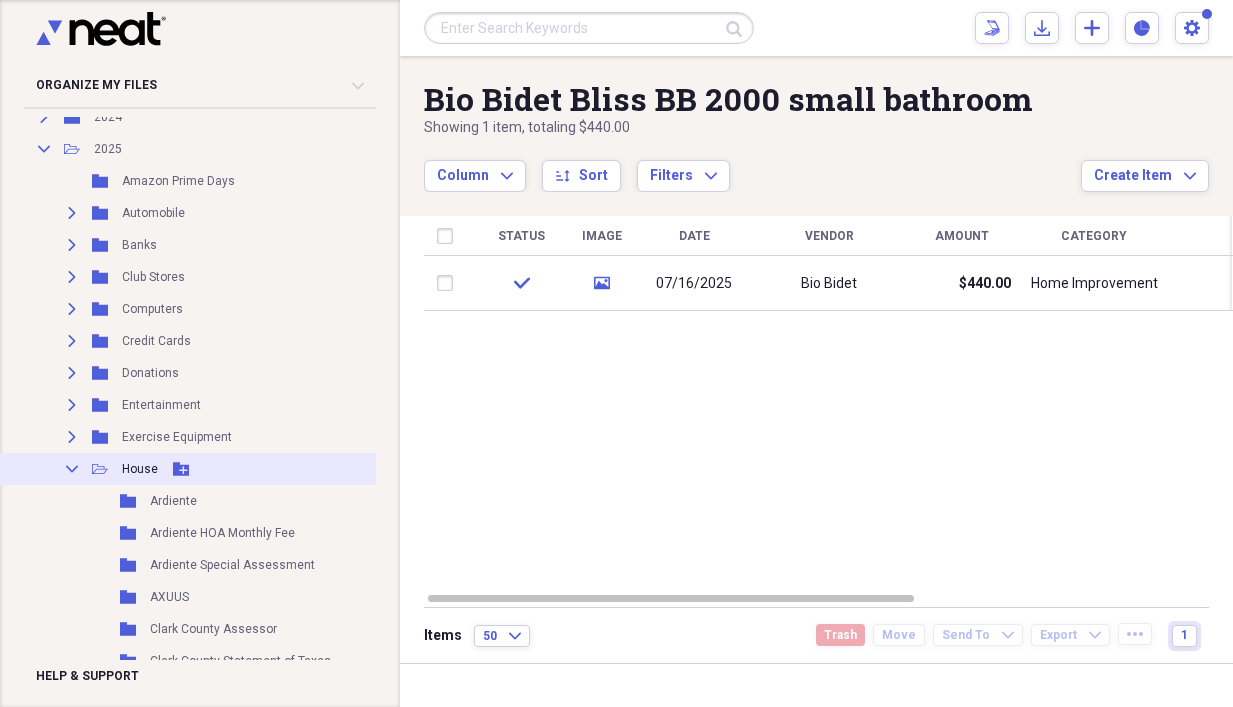 click on "Collapse" 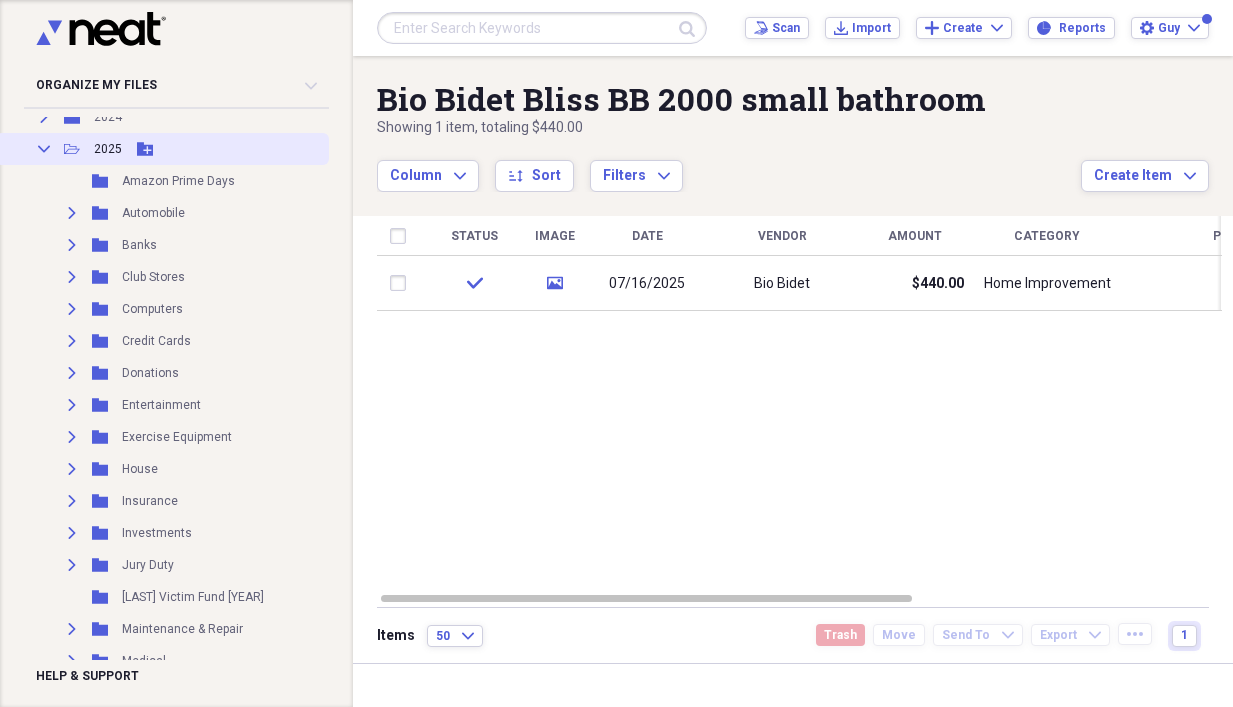 click on "Collapse" 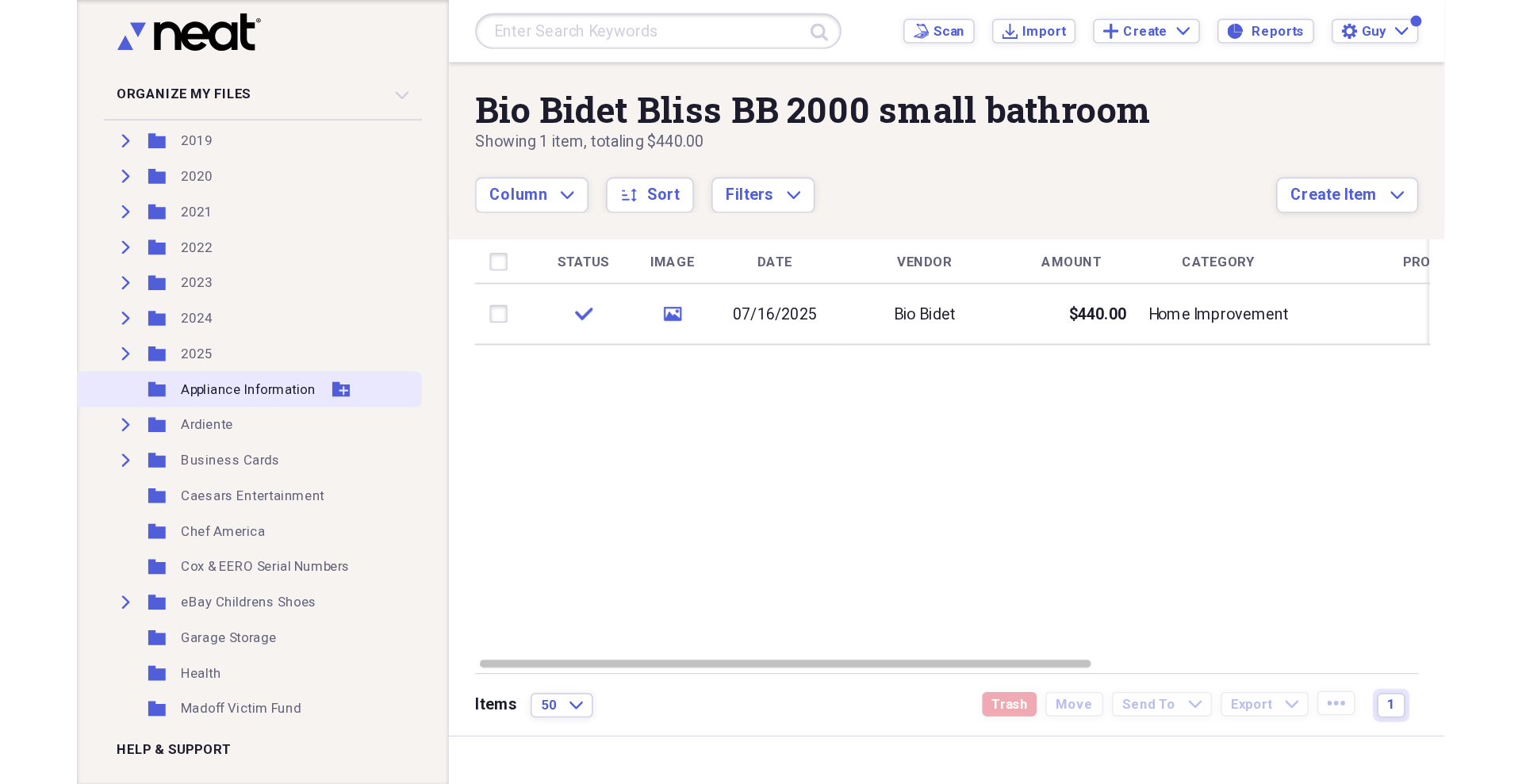 scroll, scrollTop: 159, scrollLeft: 0, axis: vertical 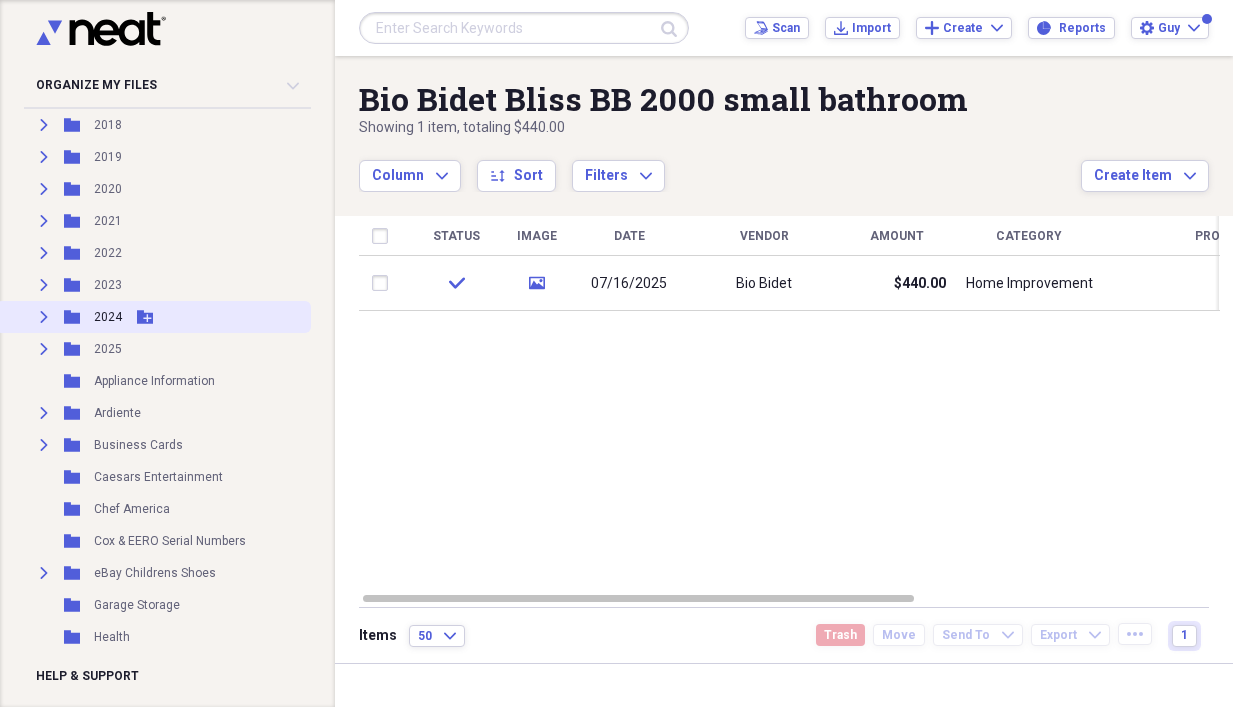 click 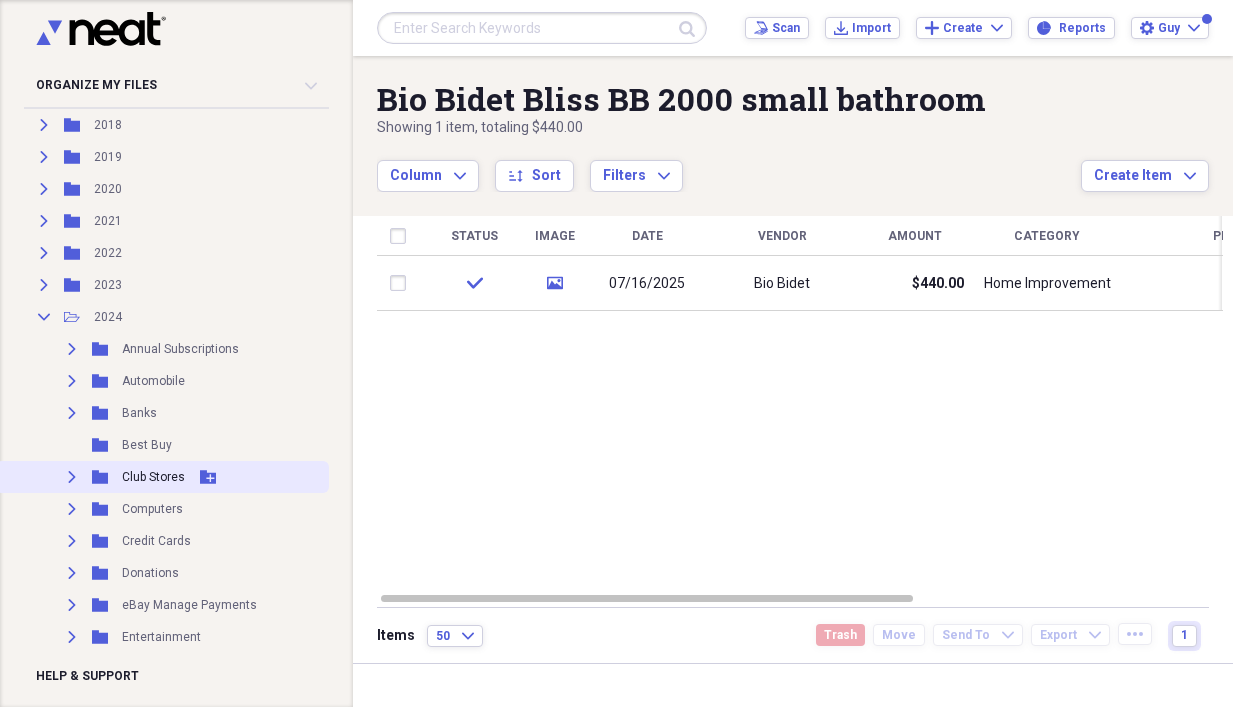 click on "Expand" 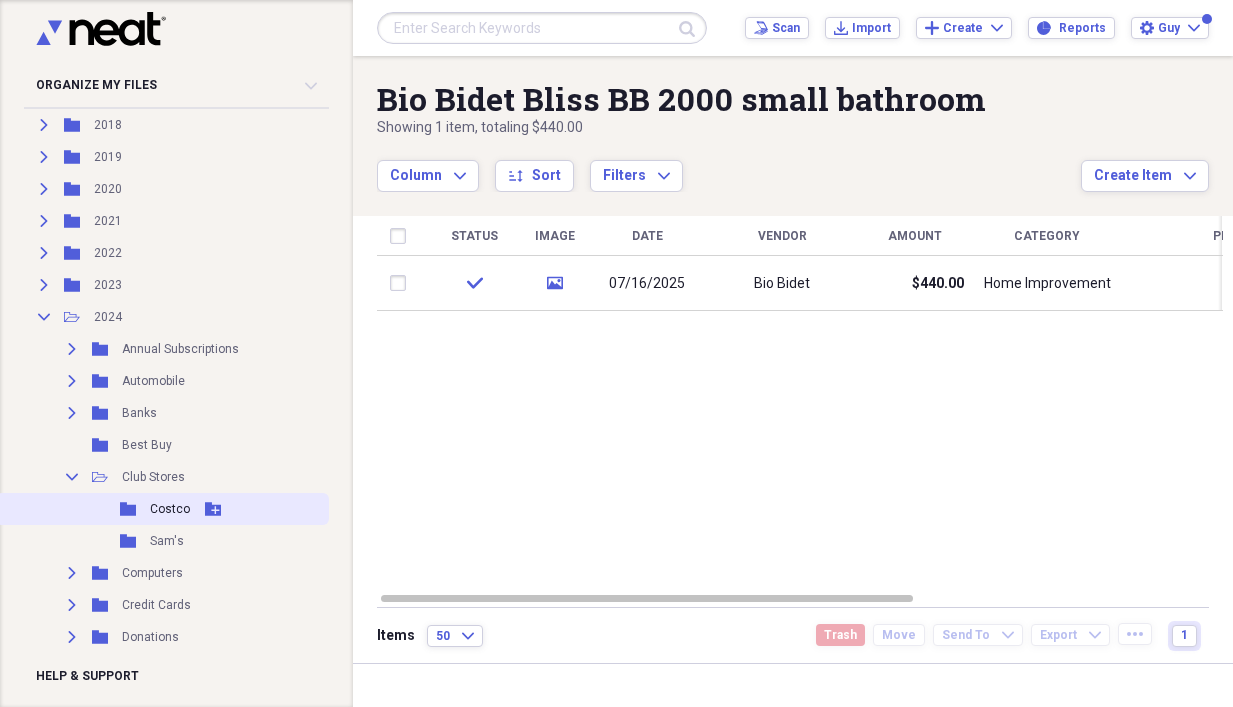 click on "Folder" at bounding box center (129, 509) 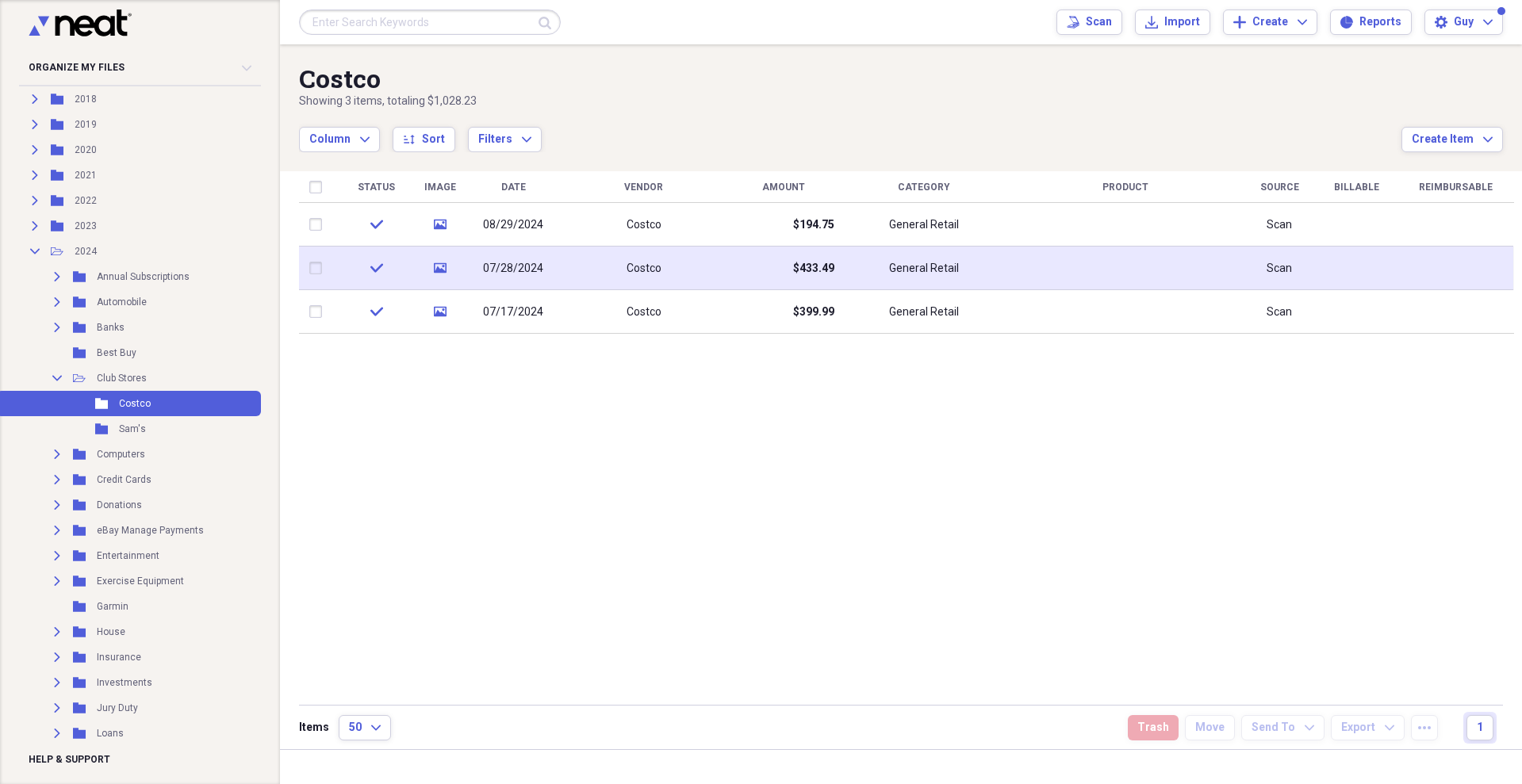 click on "Costco" at bounding box center [643, 268] 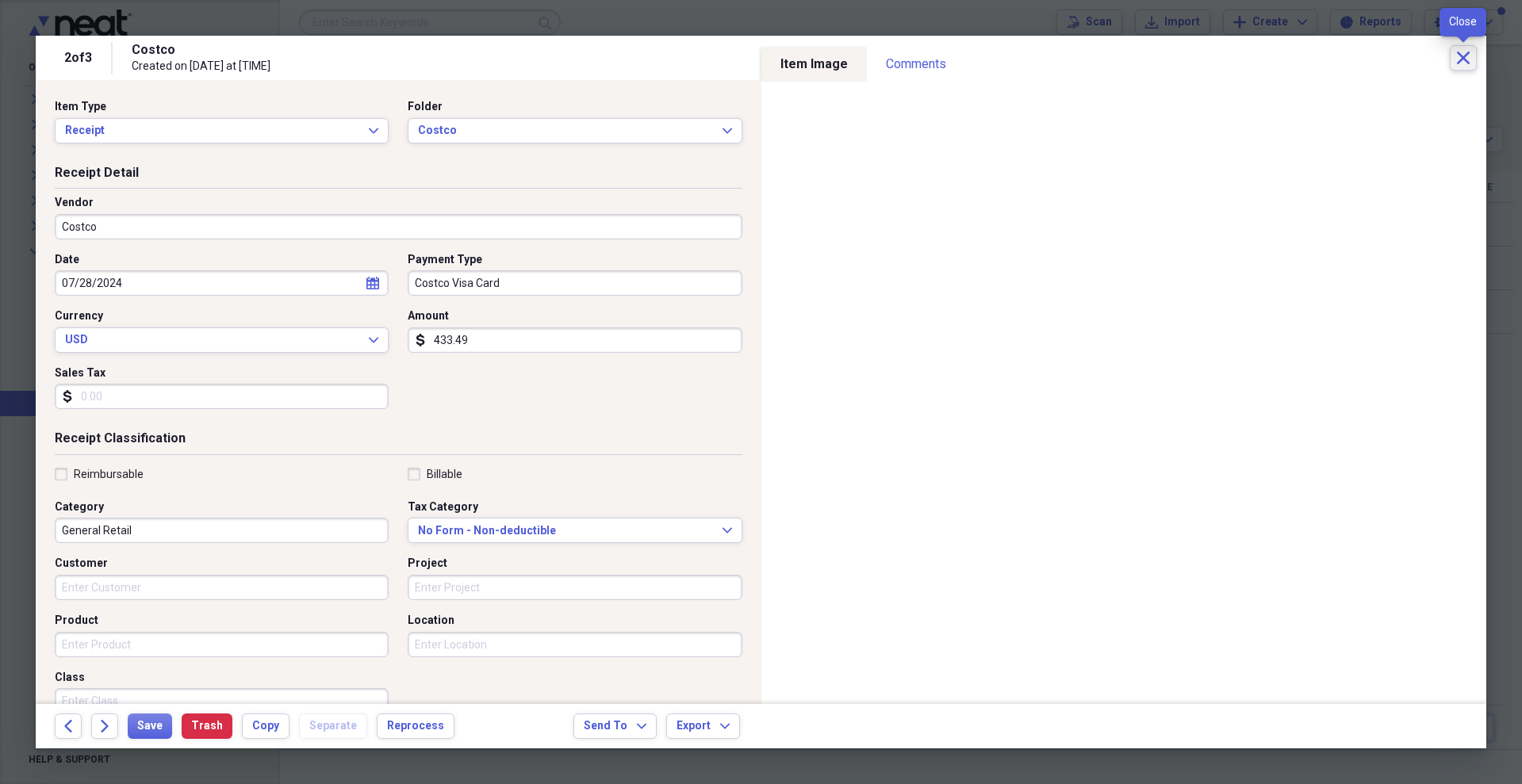 click 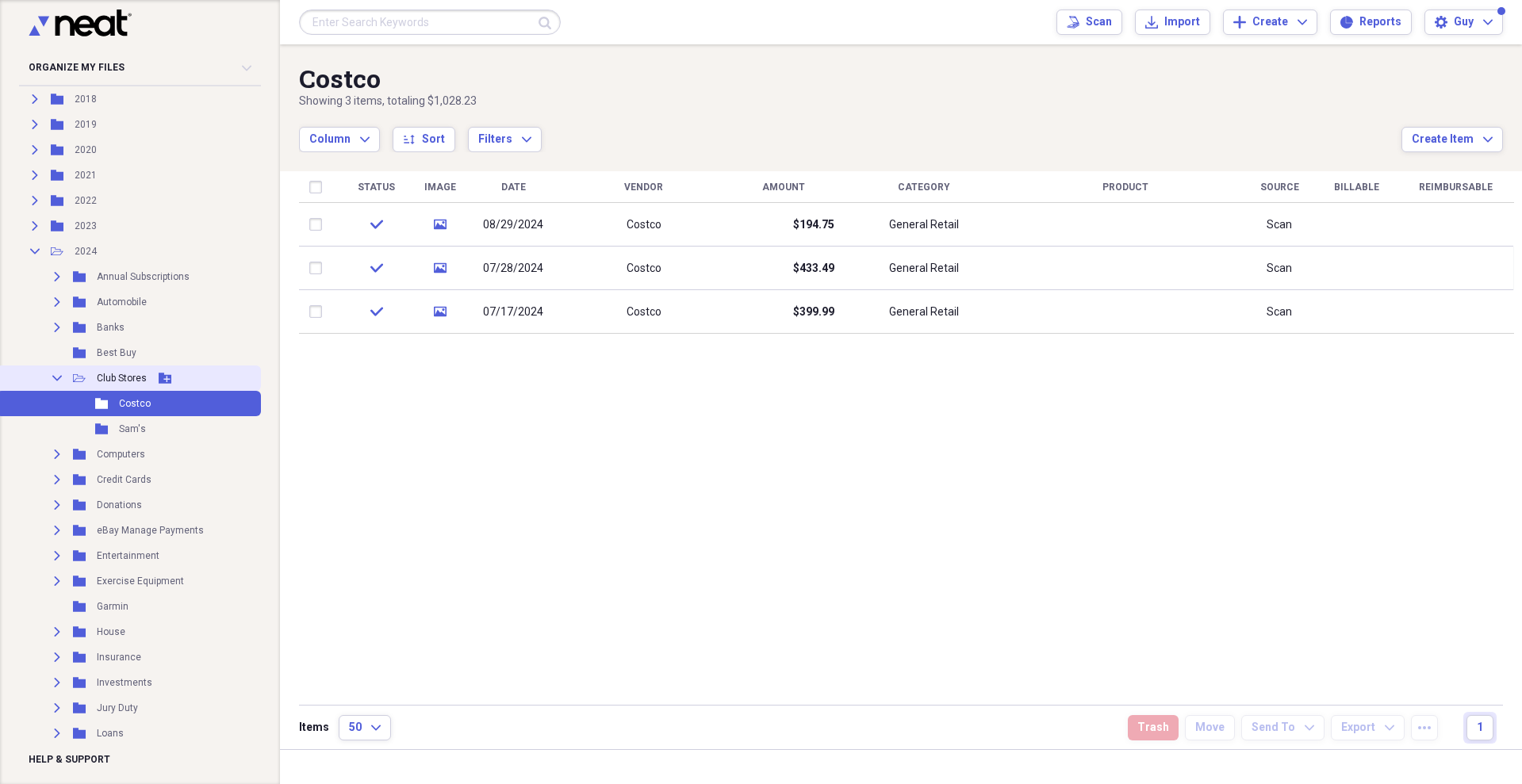click on "Open Folder" 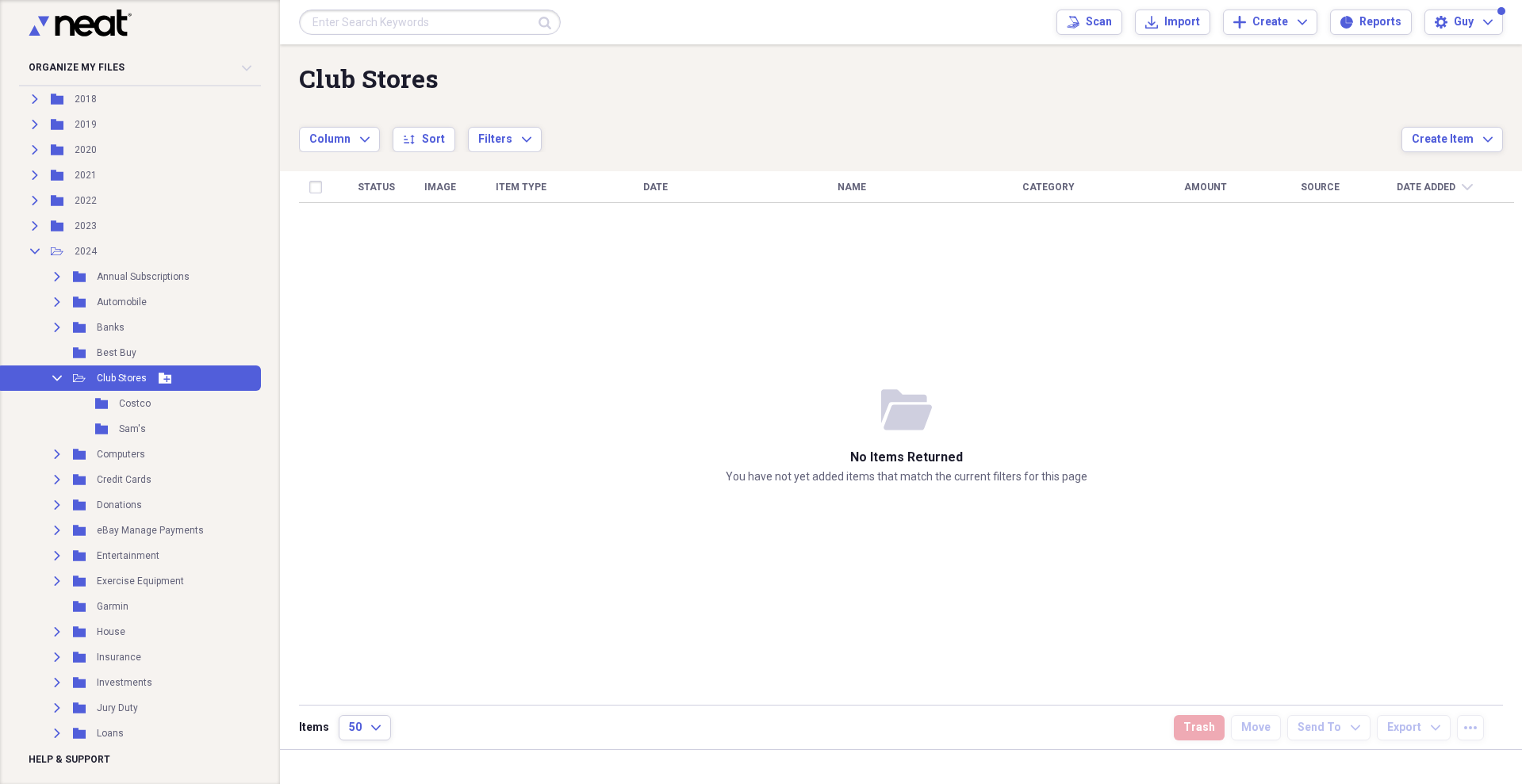 click on "Collapse" 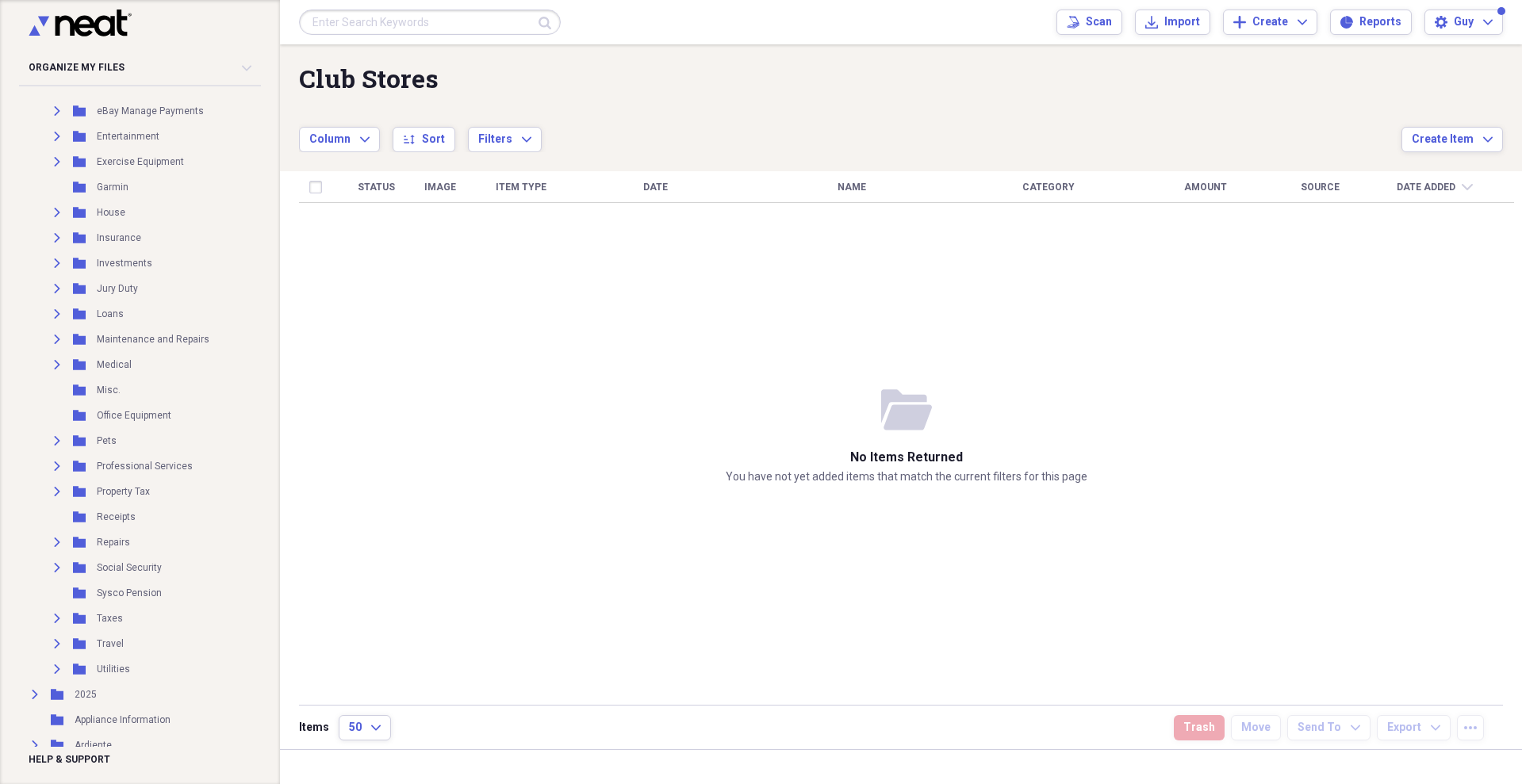 scroll, scrollTop: 555, scrollLeft: 0, axis: vertical 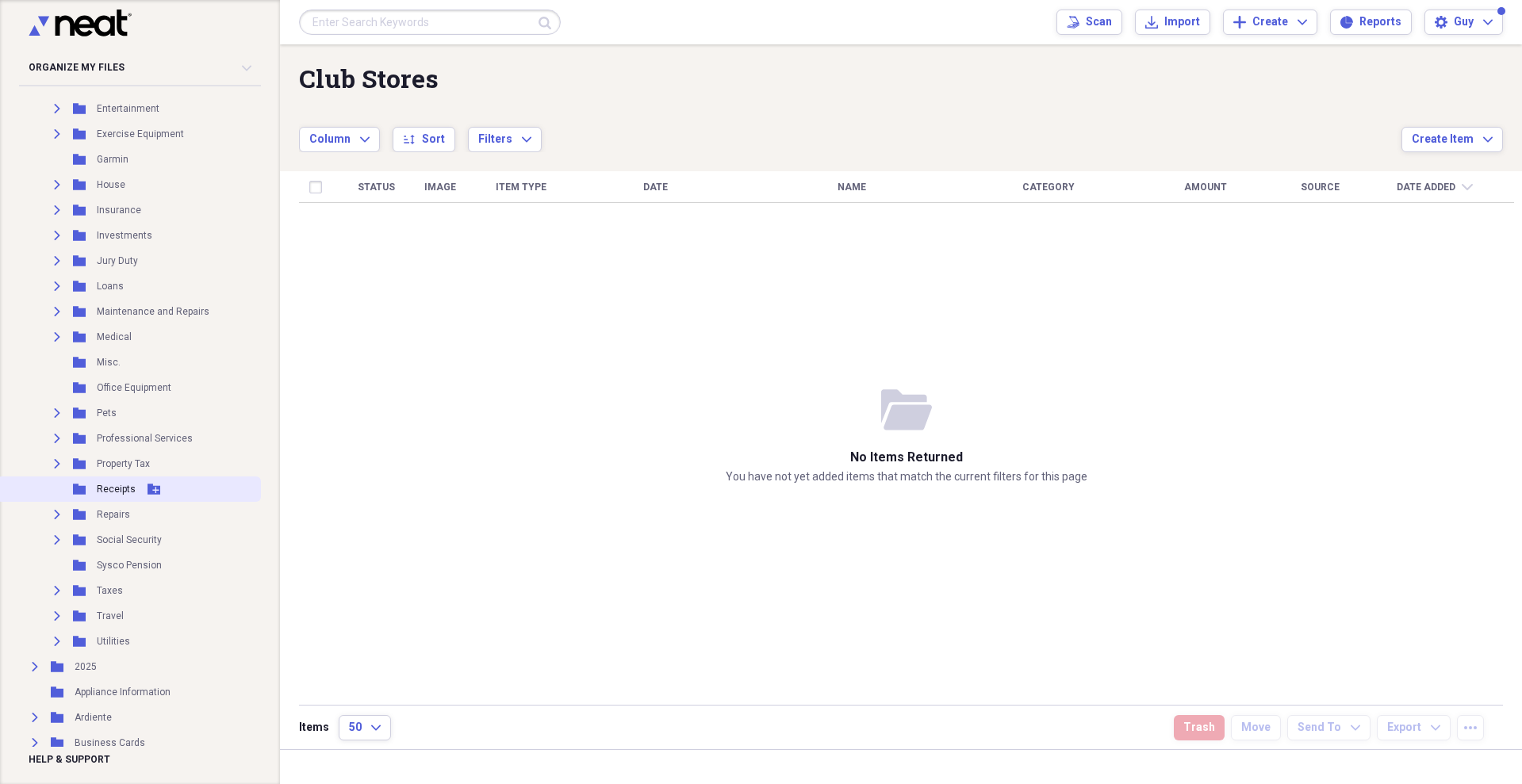 click on "Folder" at bounding box center [80, 489] 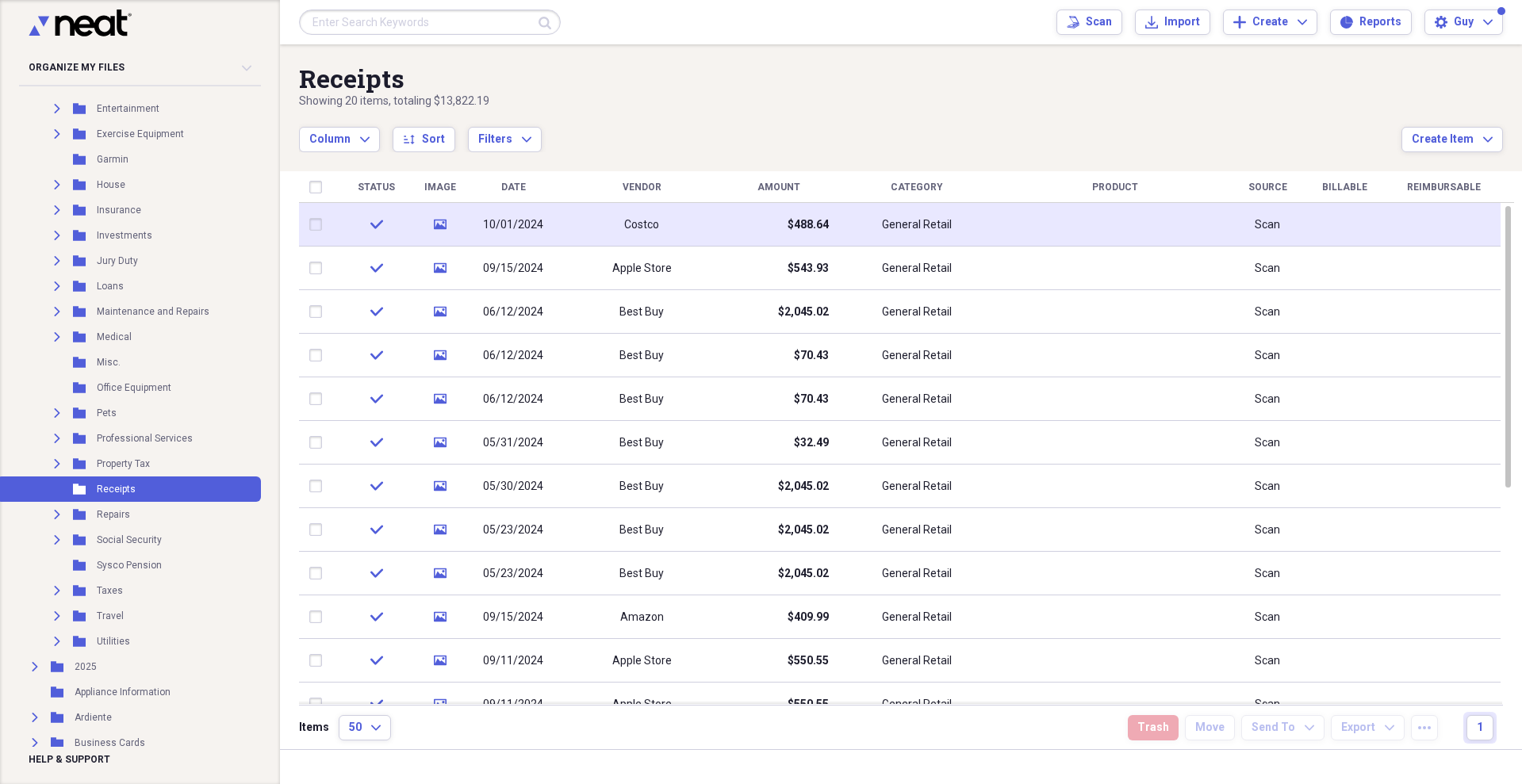 click on "Costco" at bounding box center [642, 224] 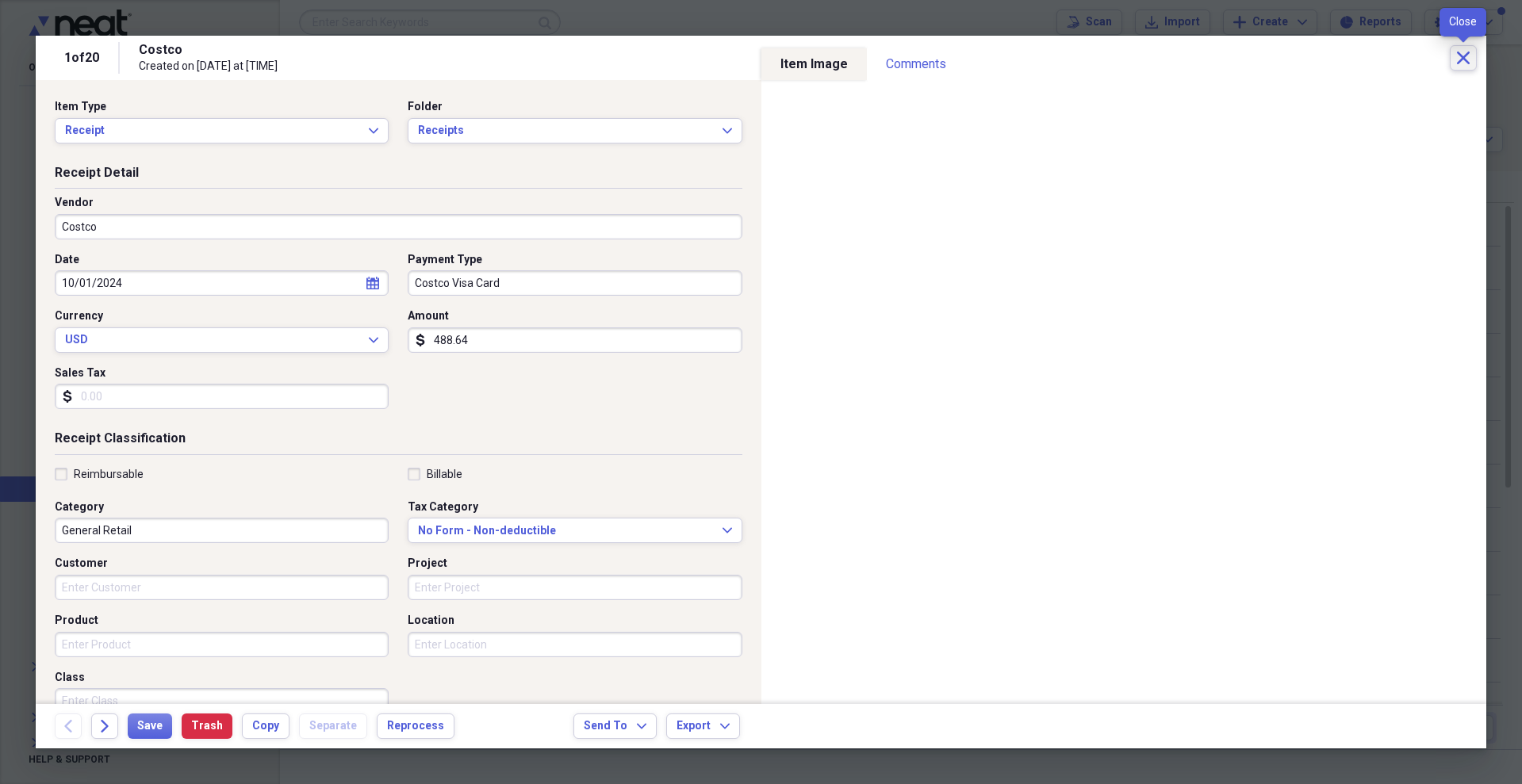 click on "Close" at bounding box center (1463, 58) 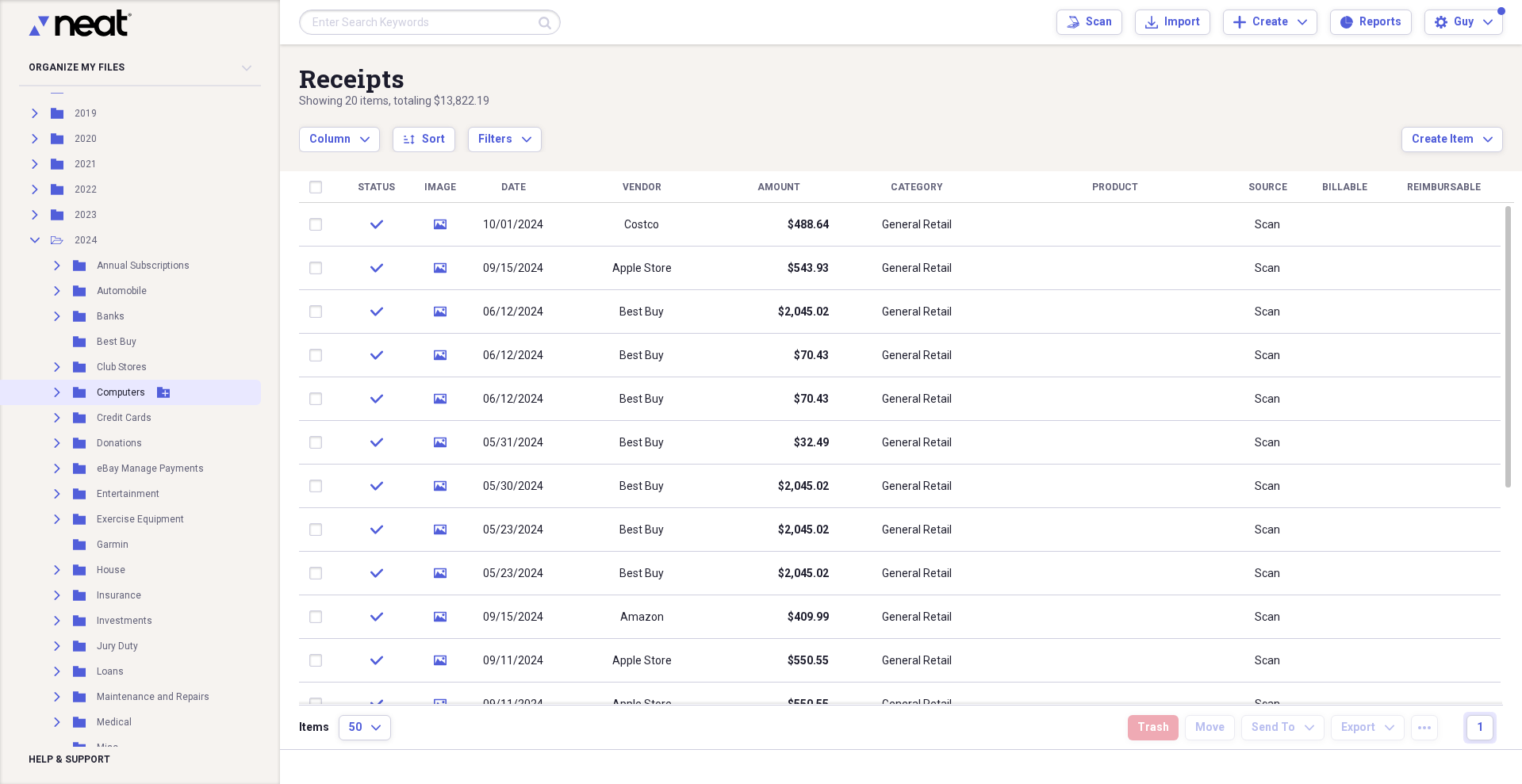 scroll, scrollTop: 159, scrollLeft: 0, axis: vertical 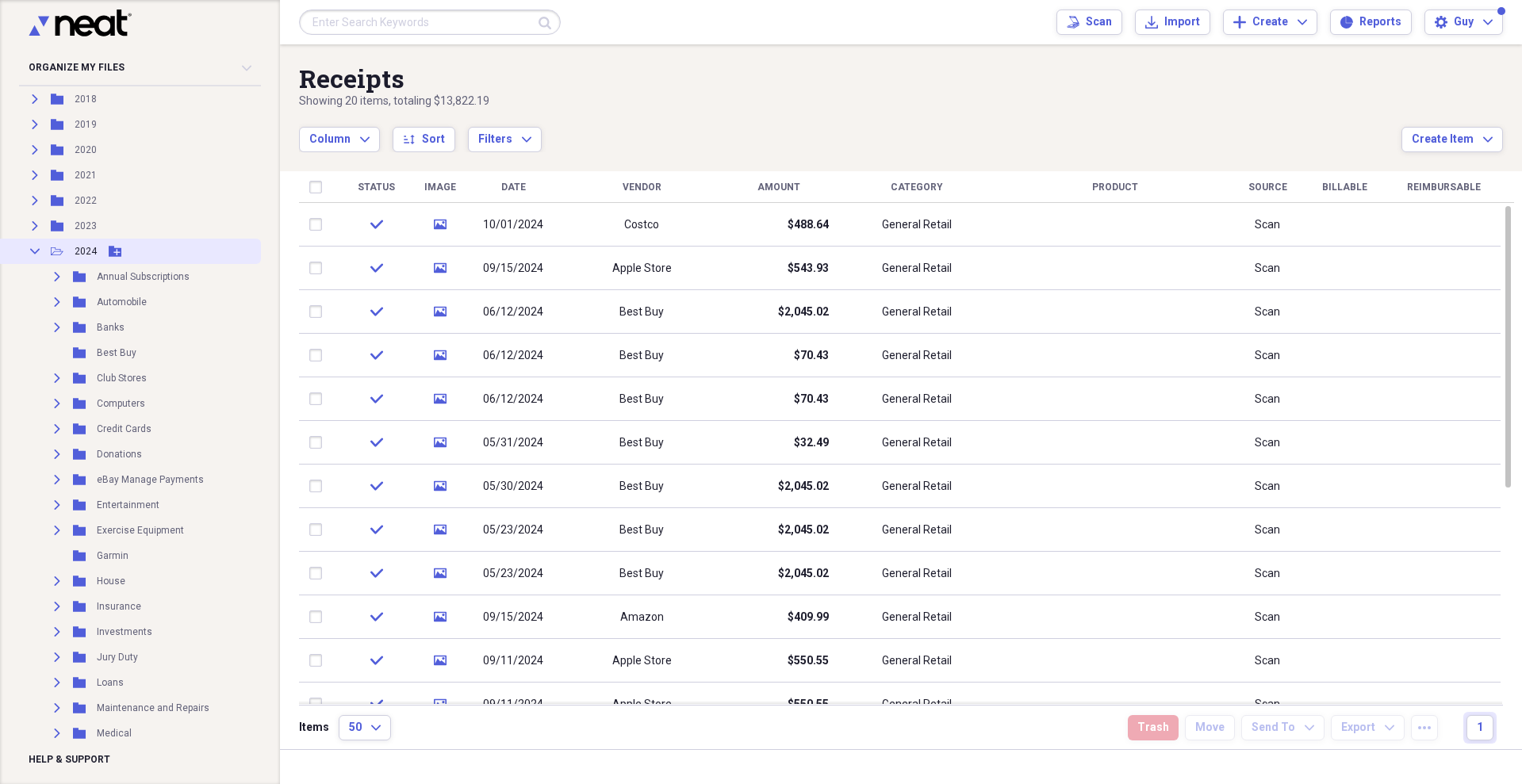 click 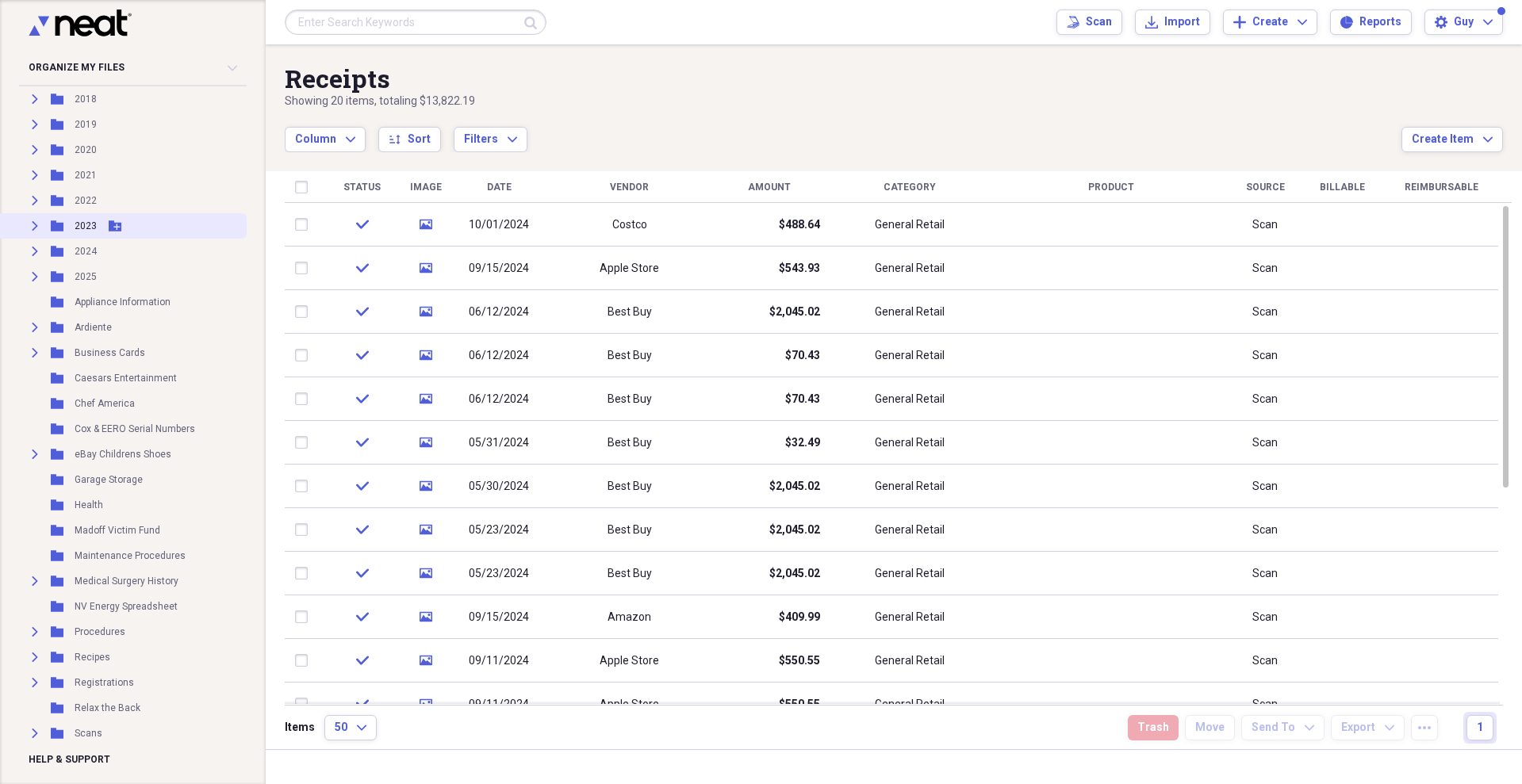 click on "Expand" 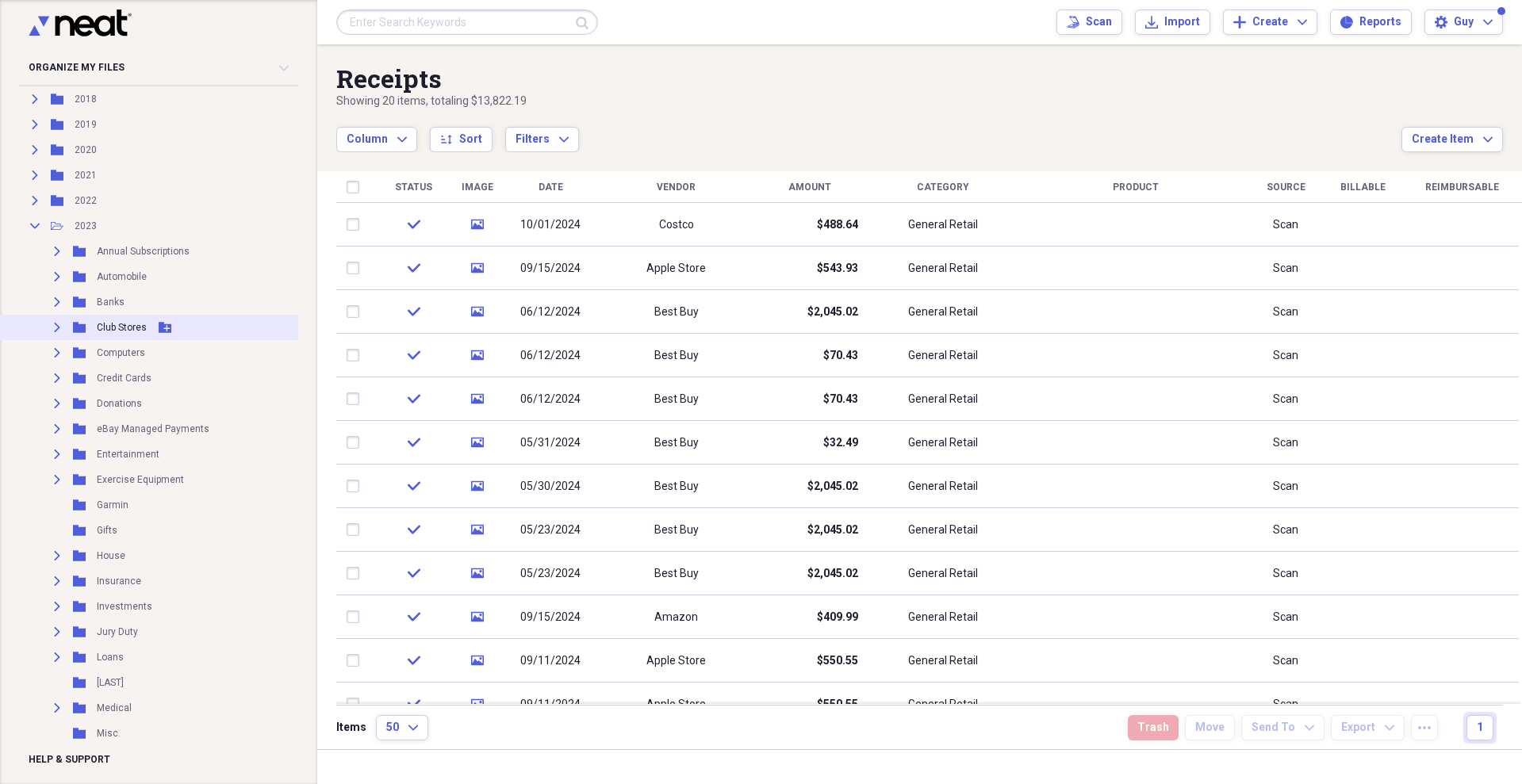 click on "Expand" 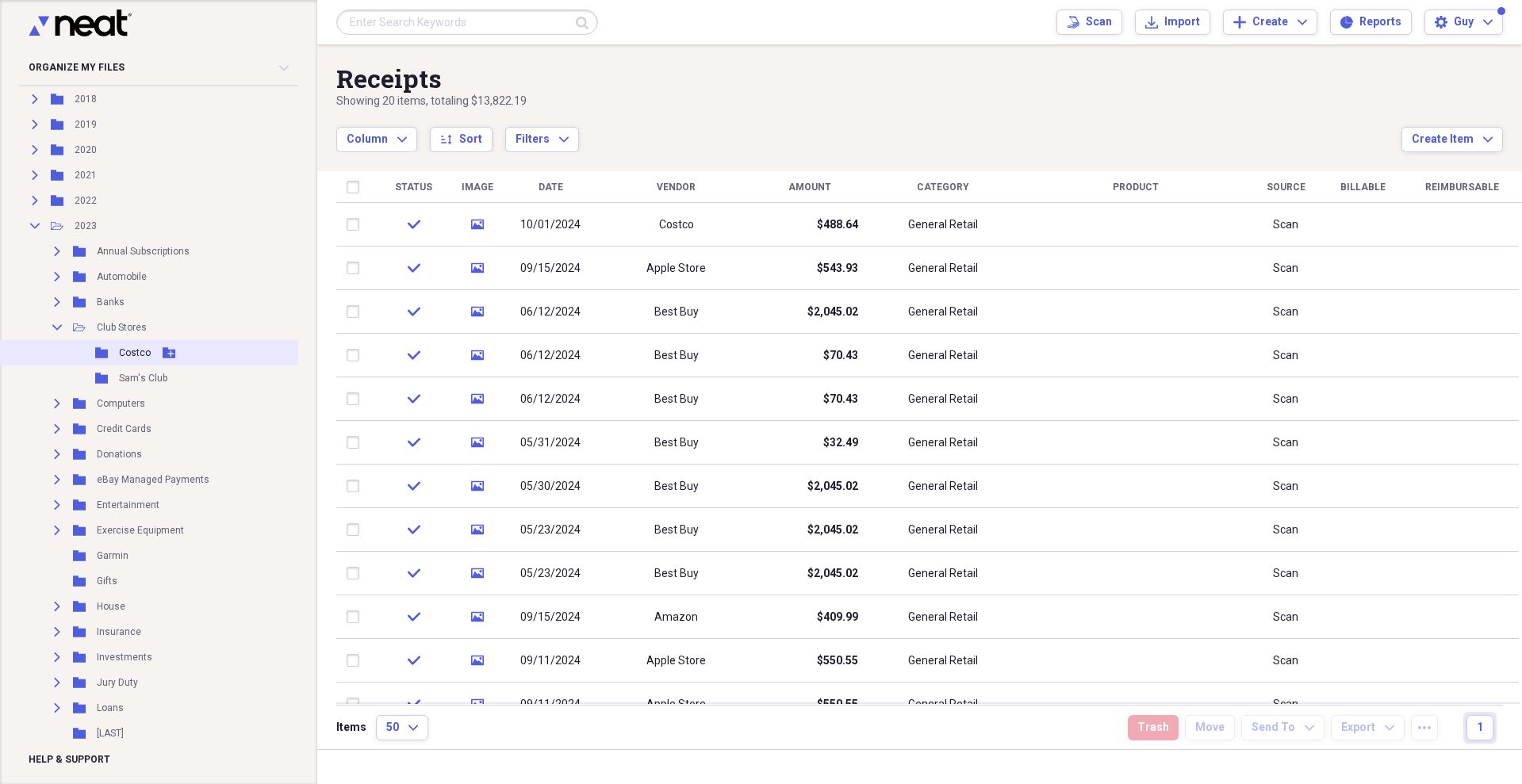 click on "Folder Costco Add Folder" at bounding box center [150, 353] 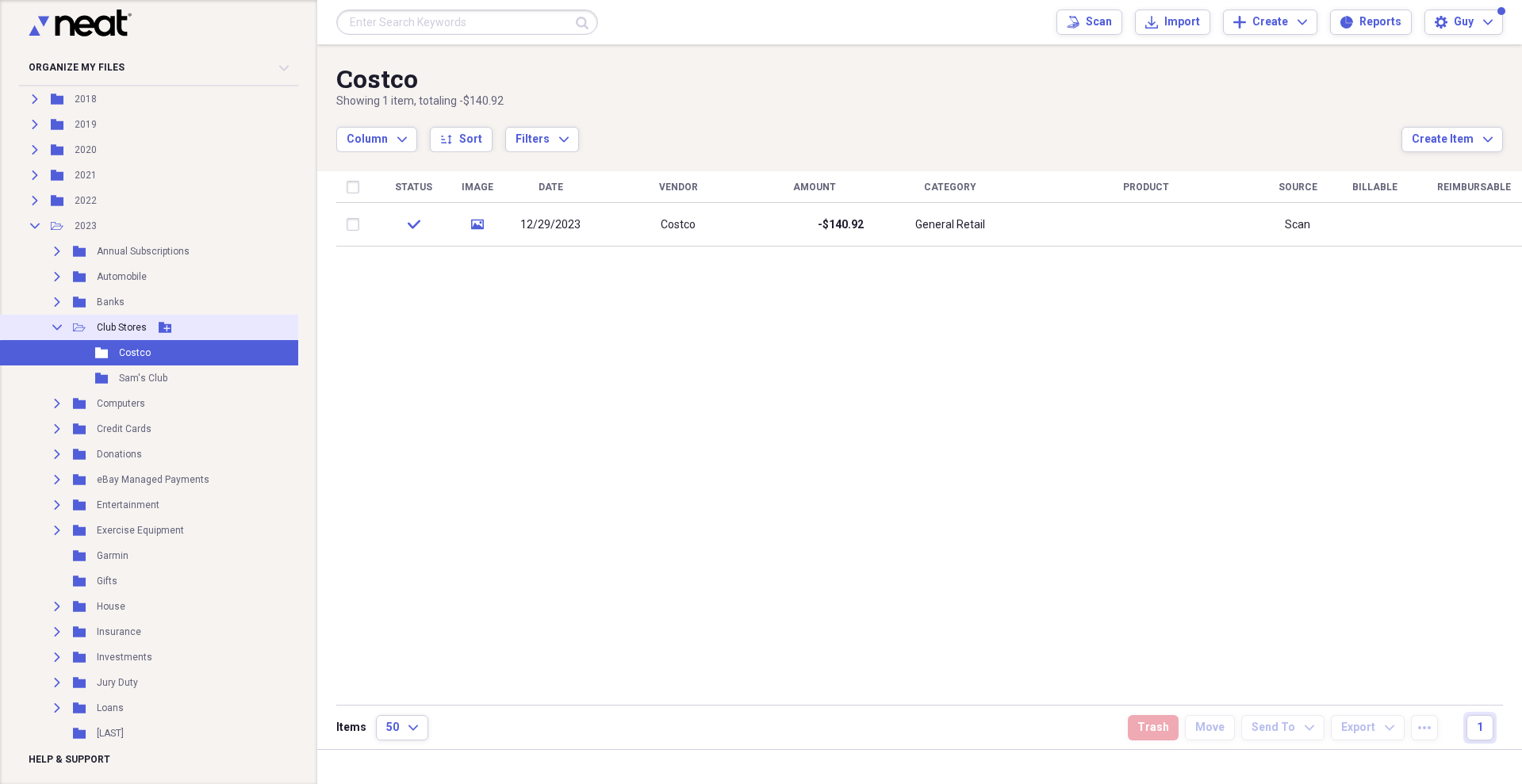 click on "Collapse" 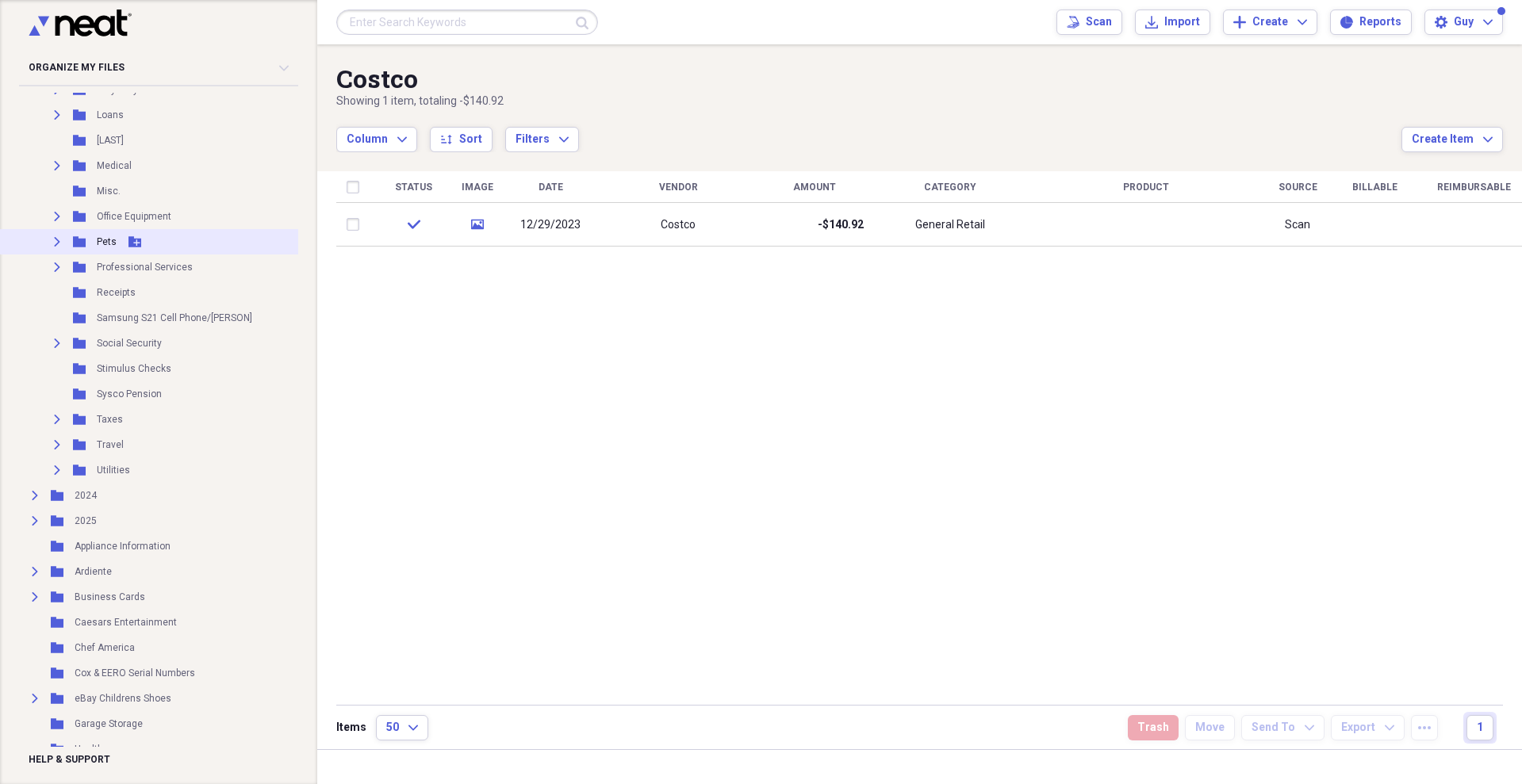 scroll, scrollTop: 713, scrollLeft: 0, axis: vertical 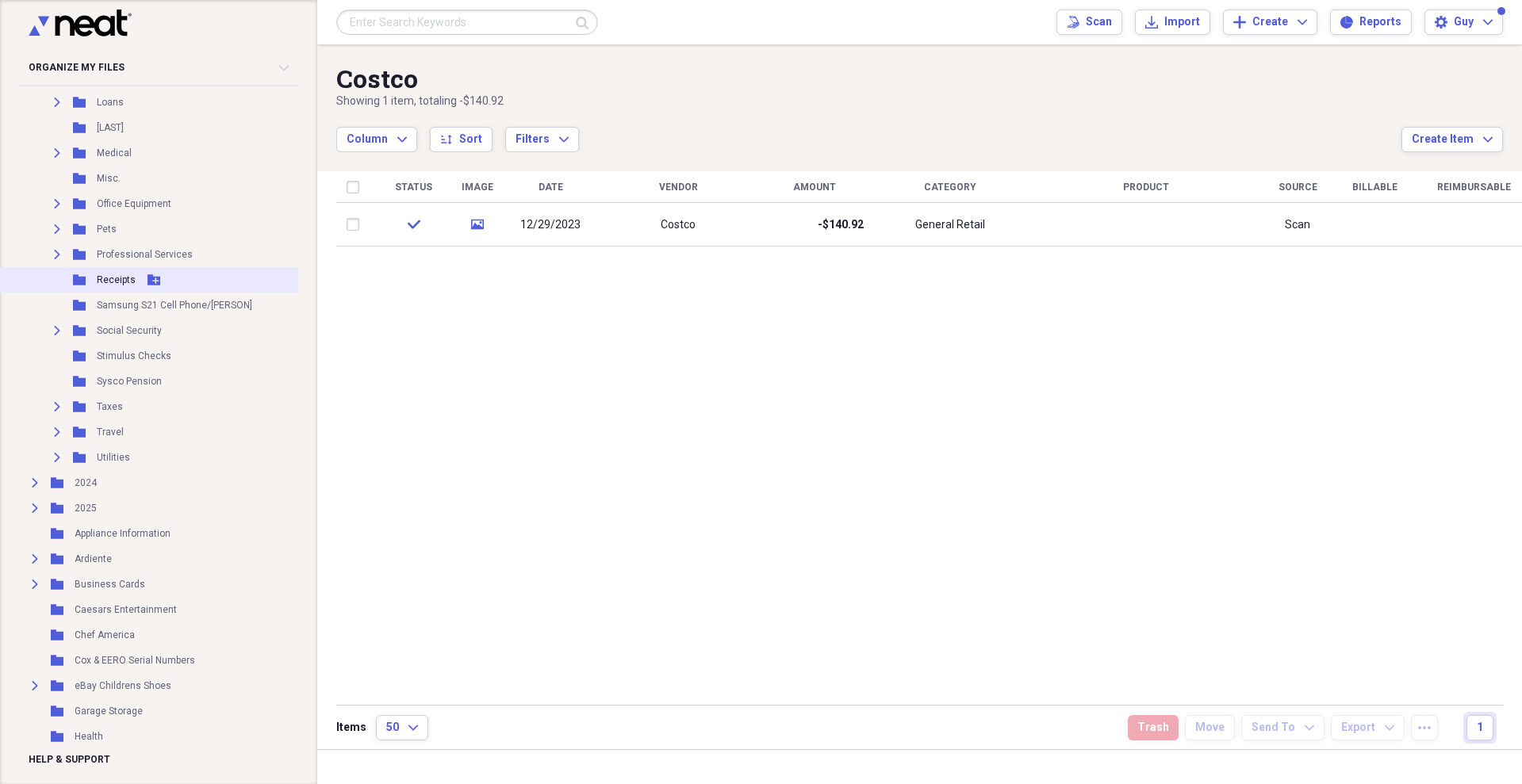 click 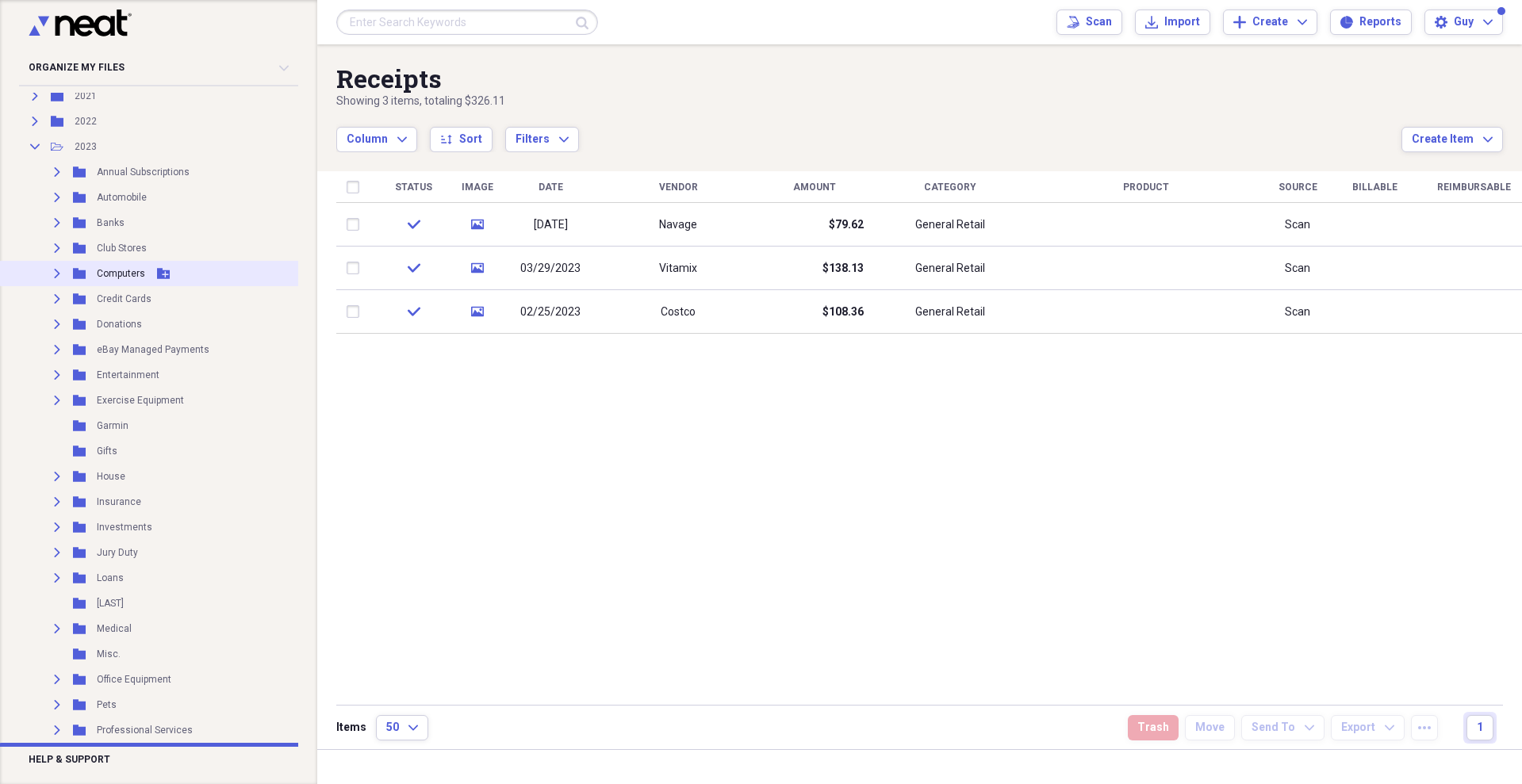scroll, scrollTop: 159, scrollLeft: 0, axis: vertical 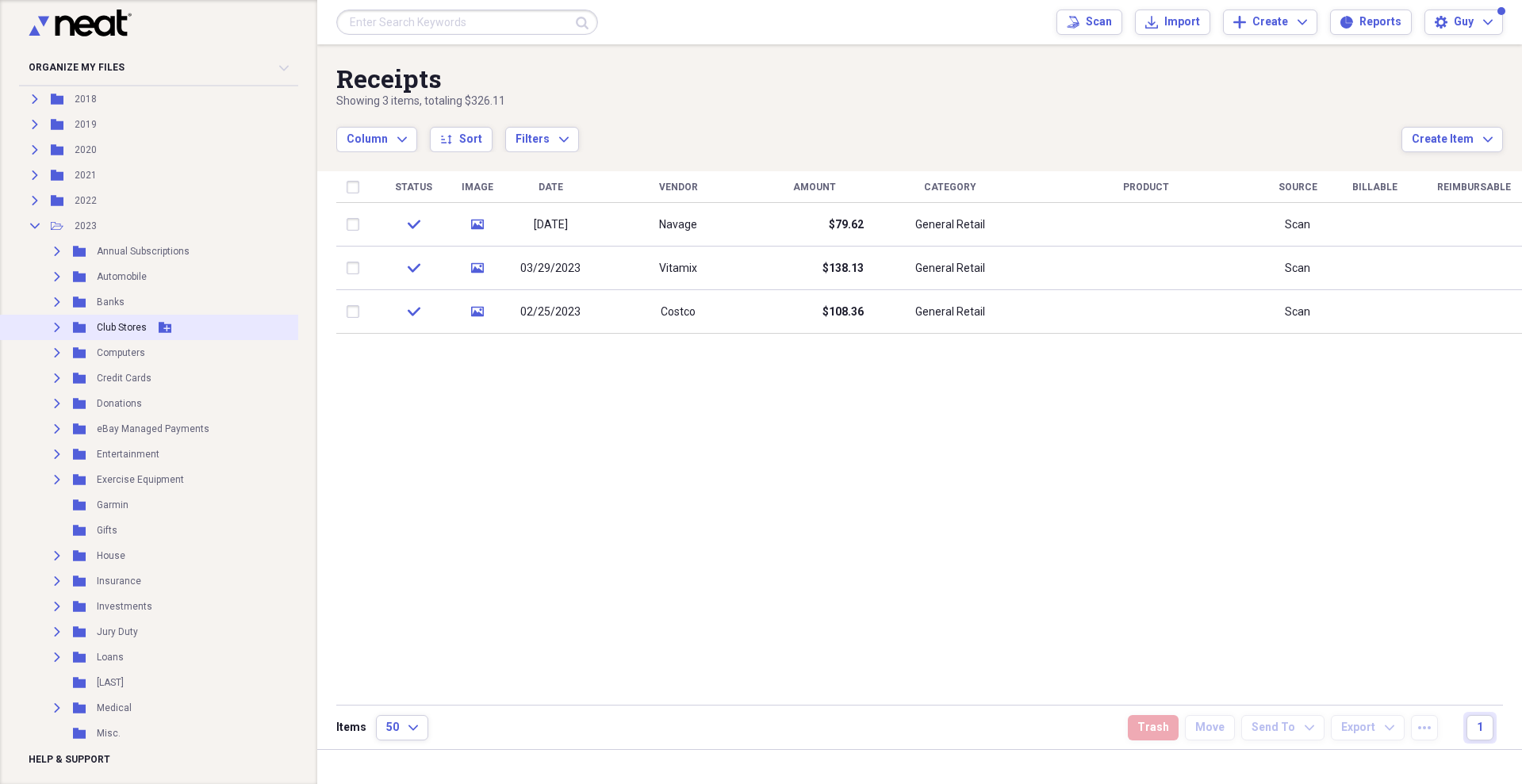 click 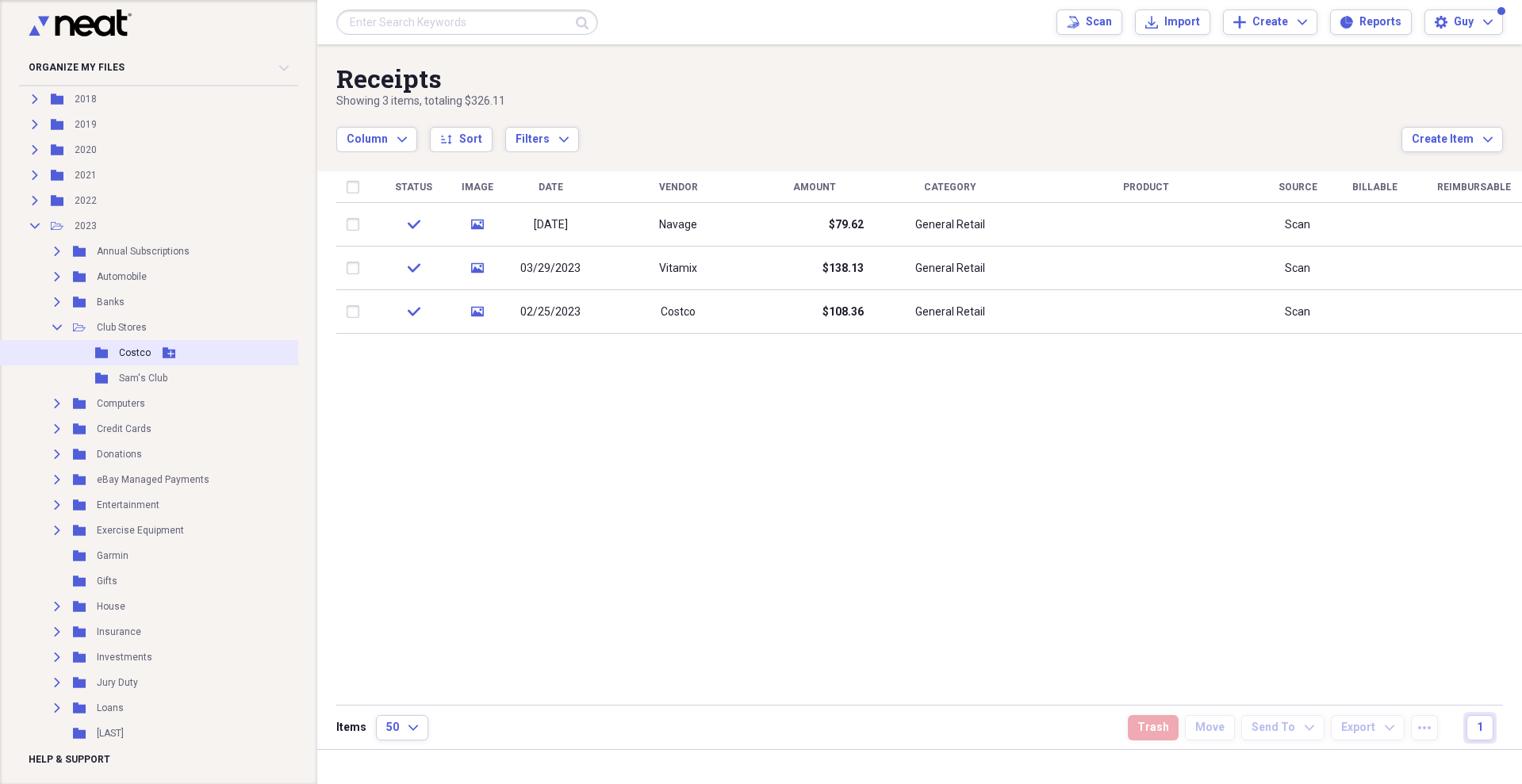 click on "Costco" at bounding box center [135, 353] 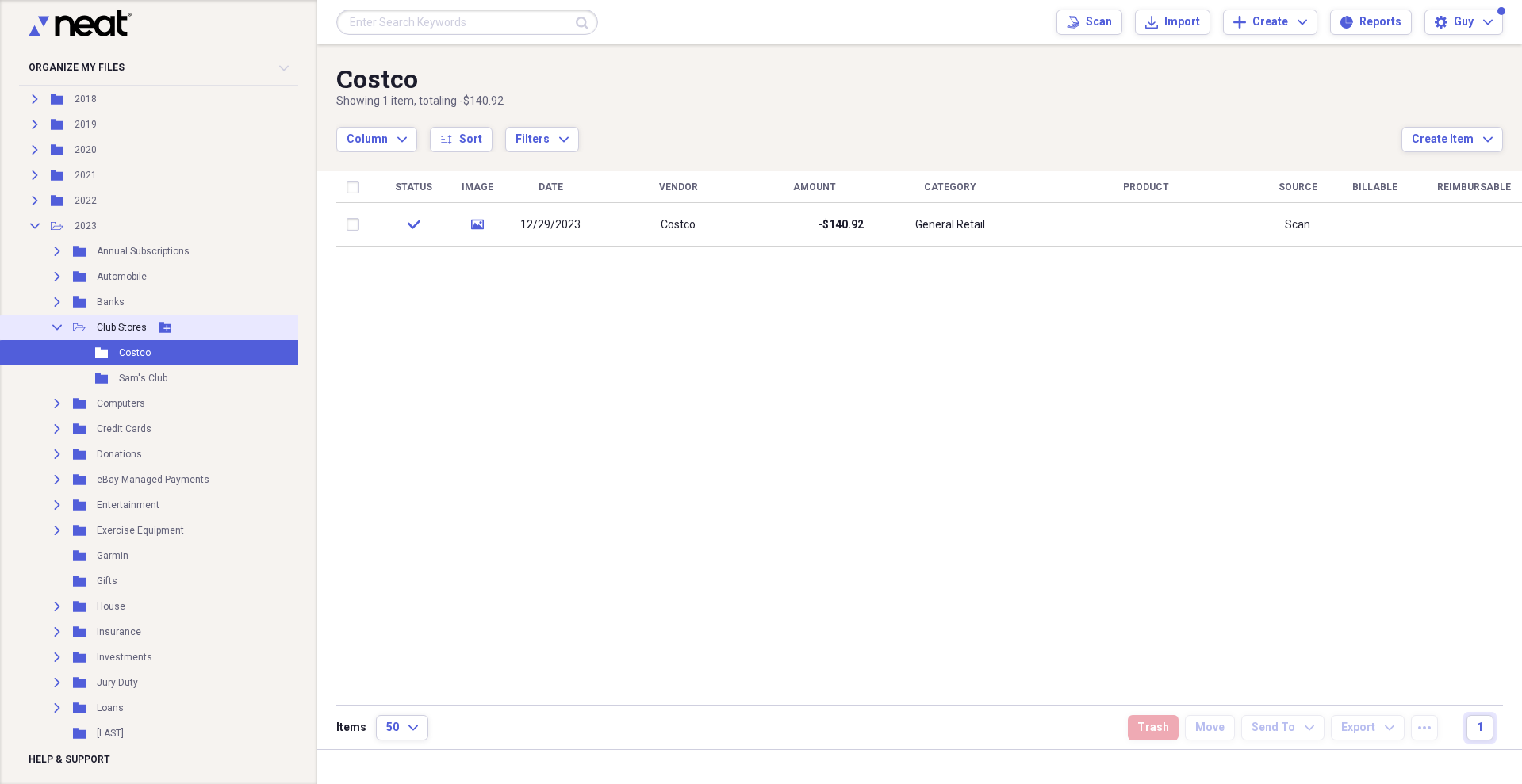 click on "Collapse" 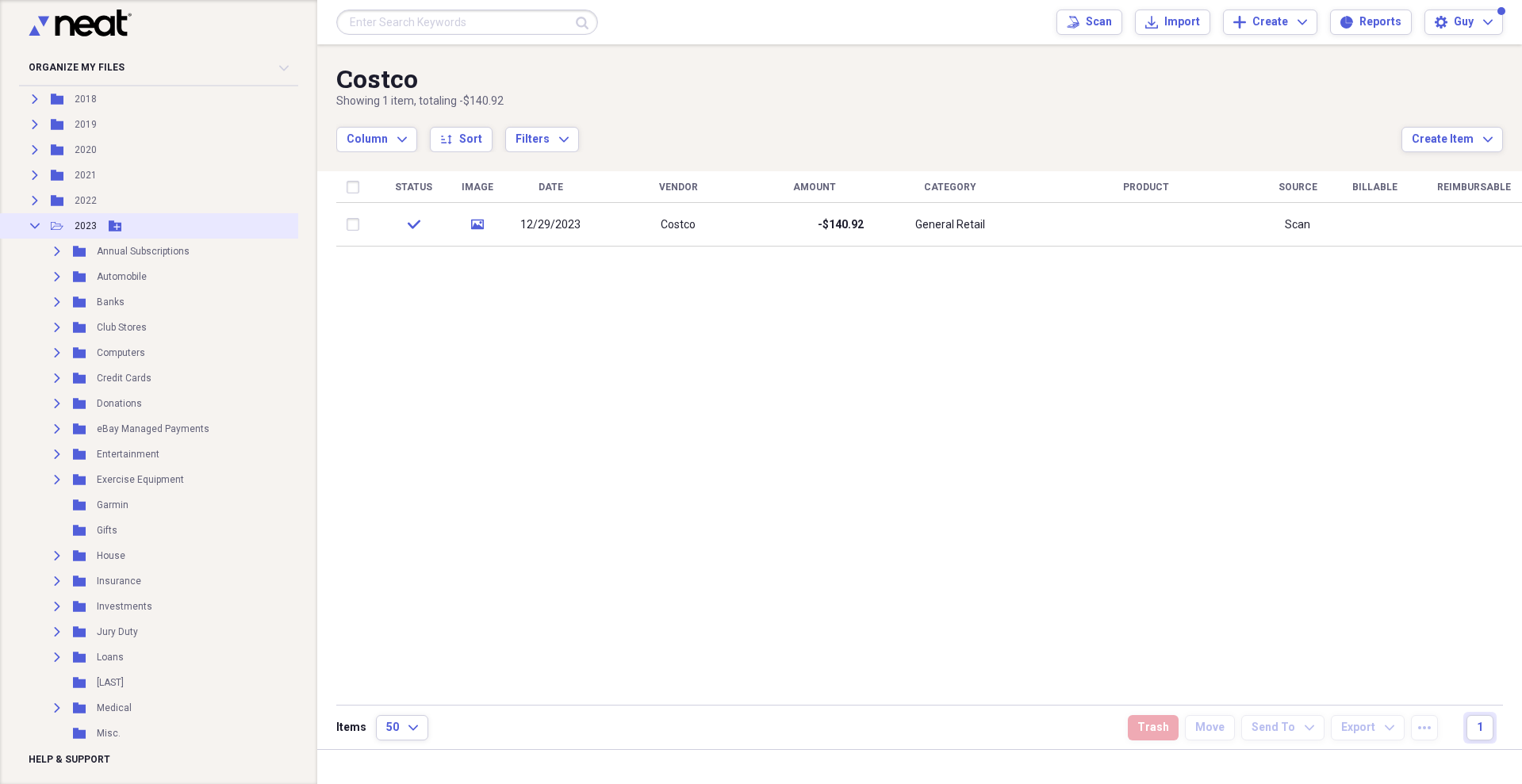 click 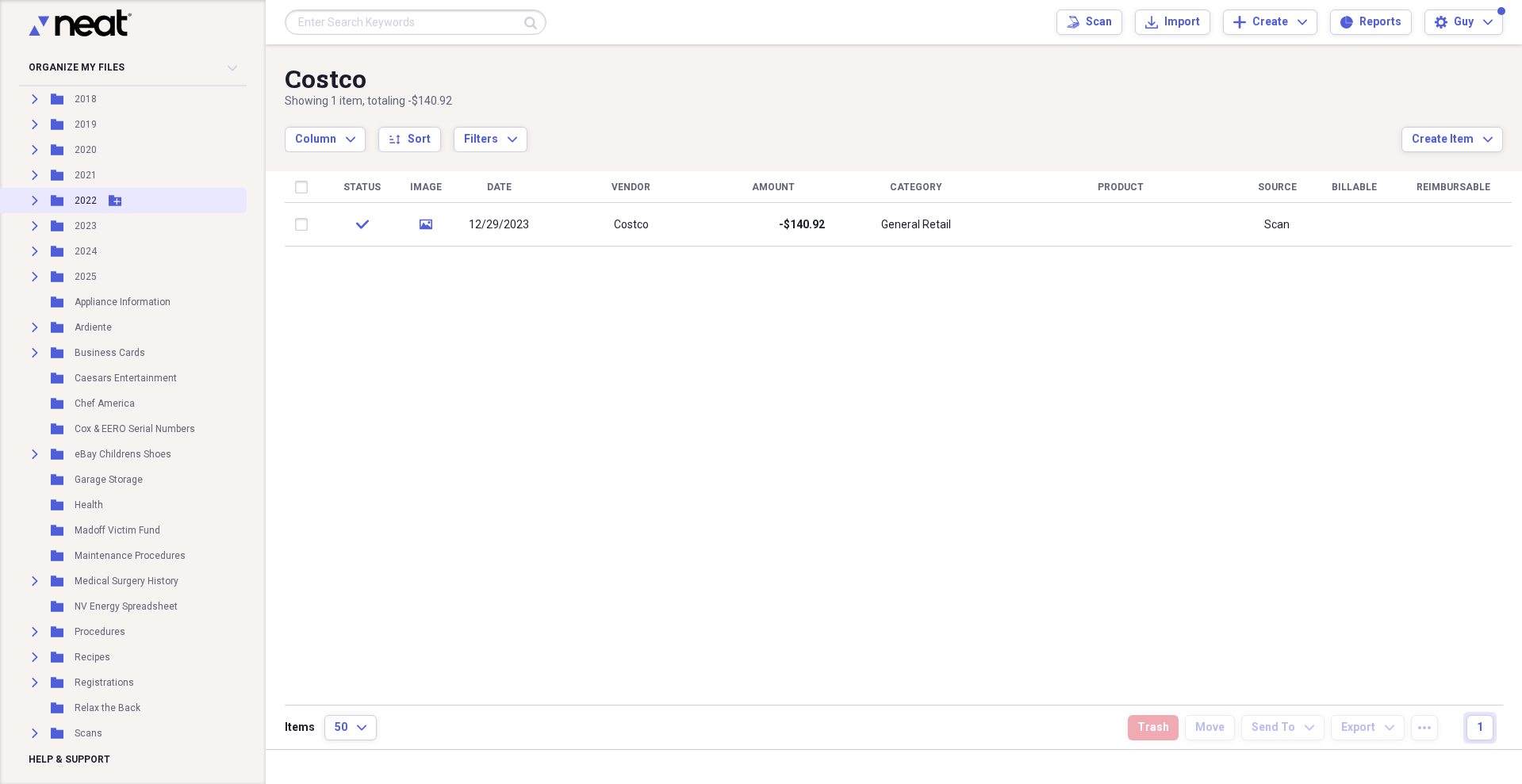 click on "Expand" at bounding box center (35, 201) 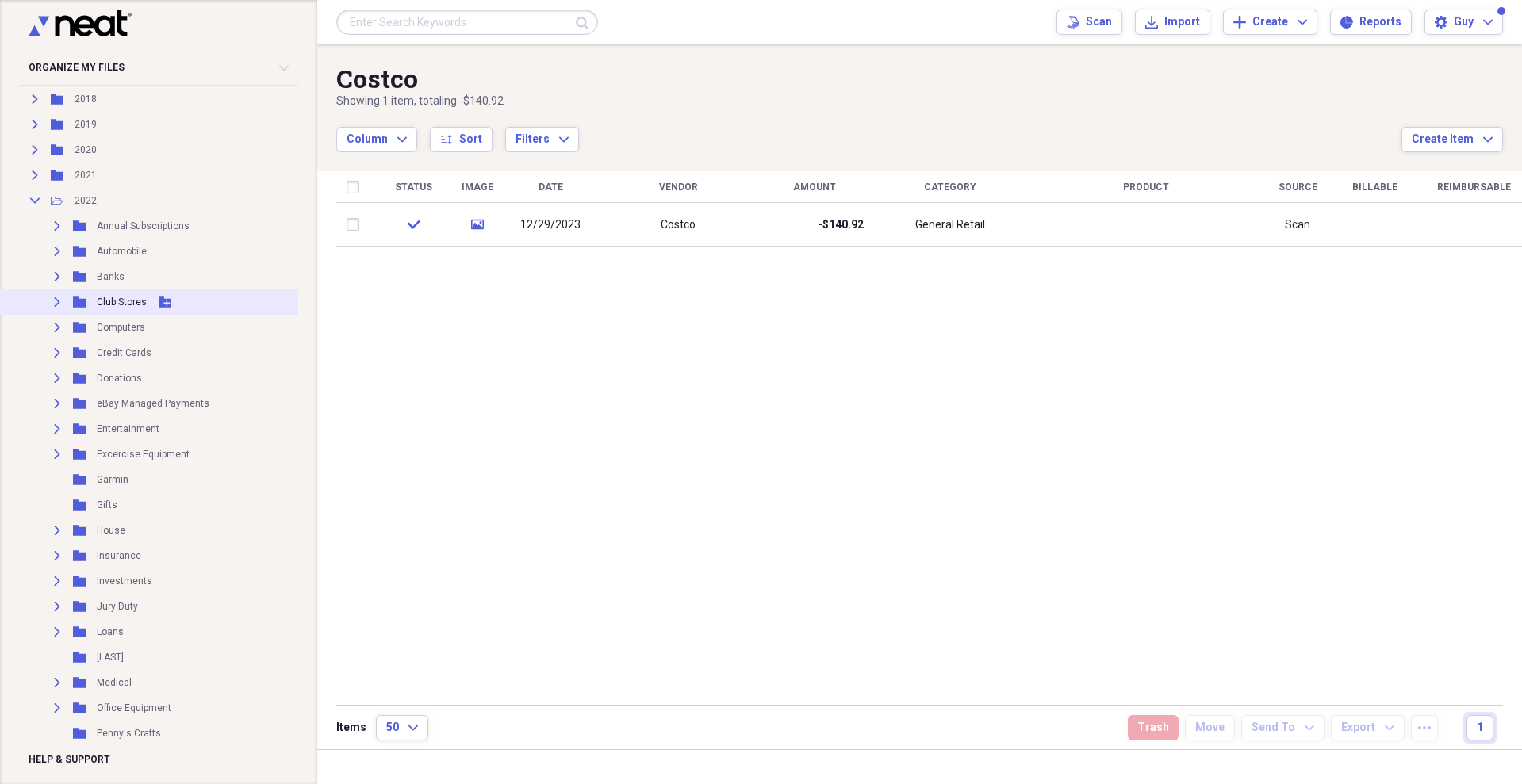 click on "Expand" at bounding box center (57, 302) 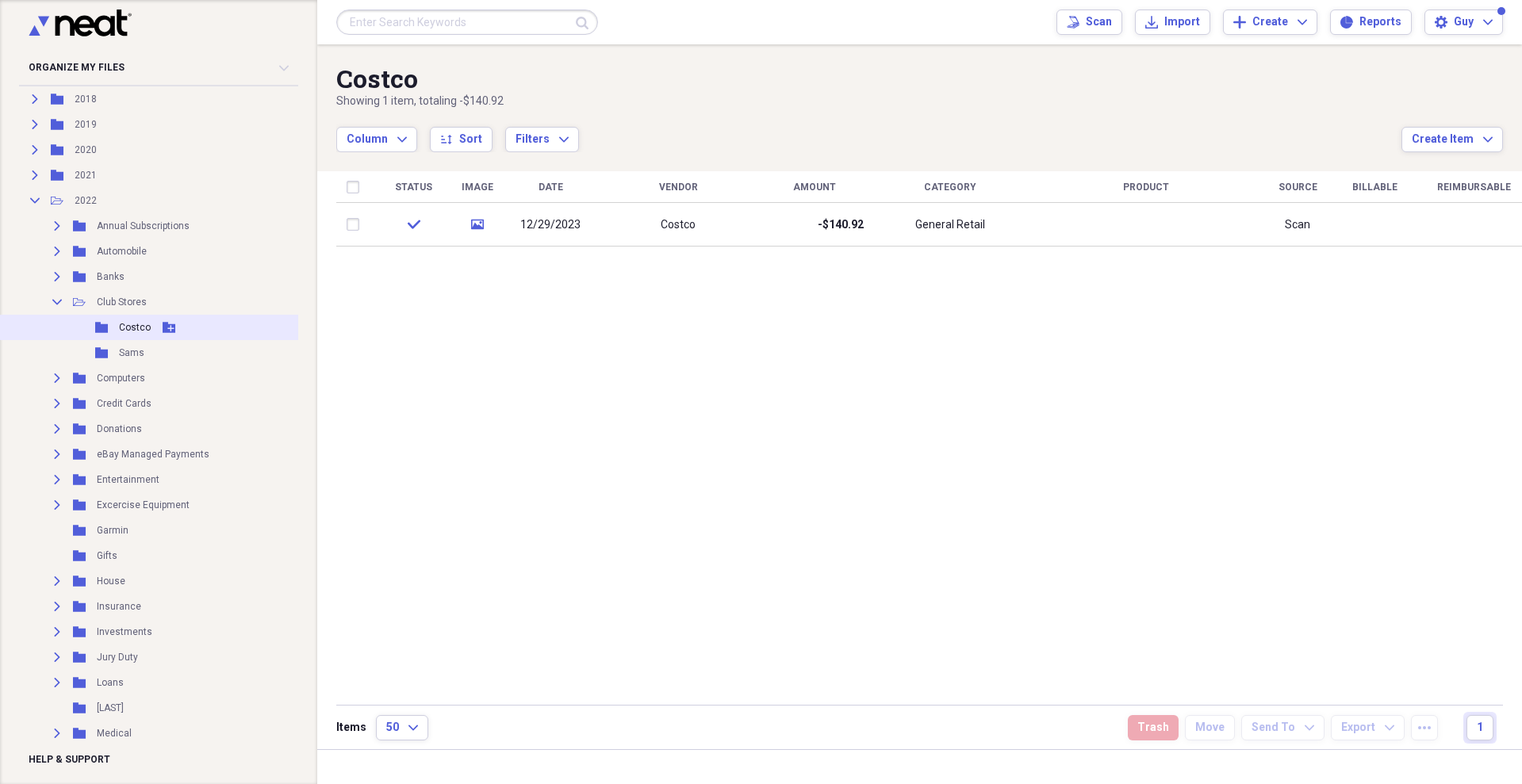 click on "Folder Costco Add Folder" at bounding box center [150, 327] 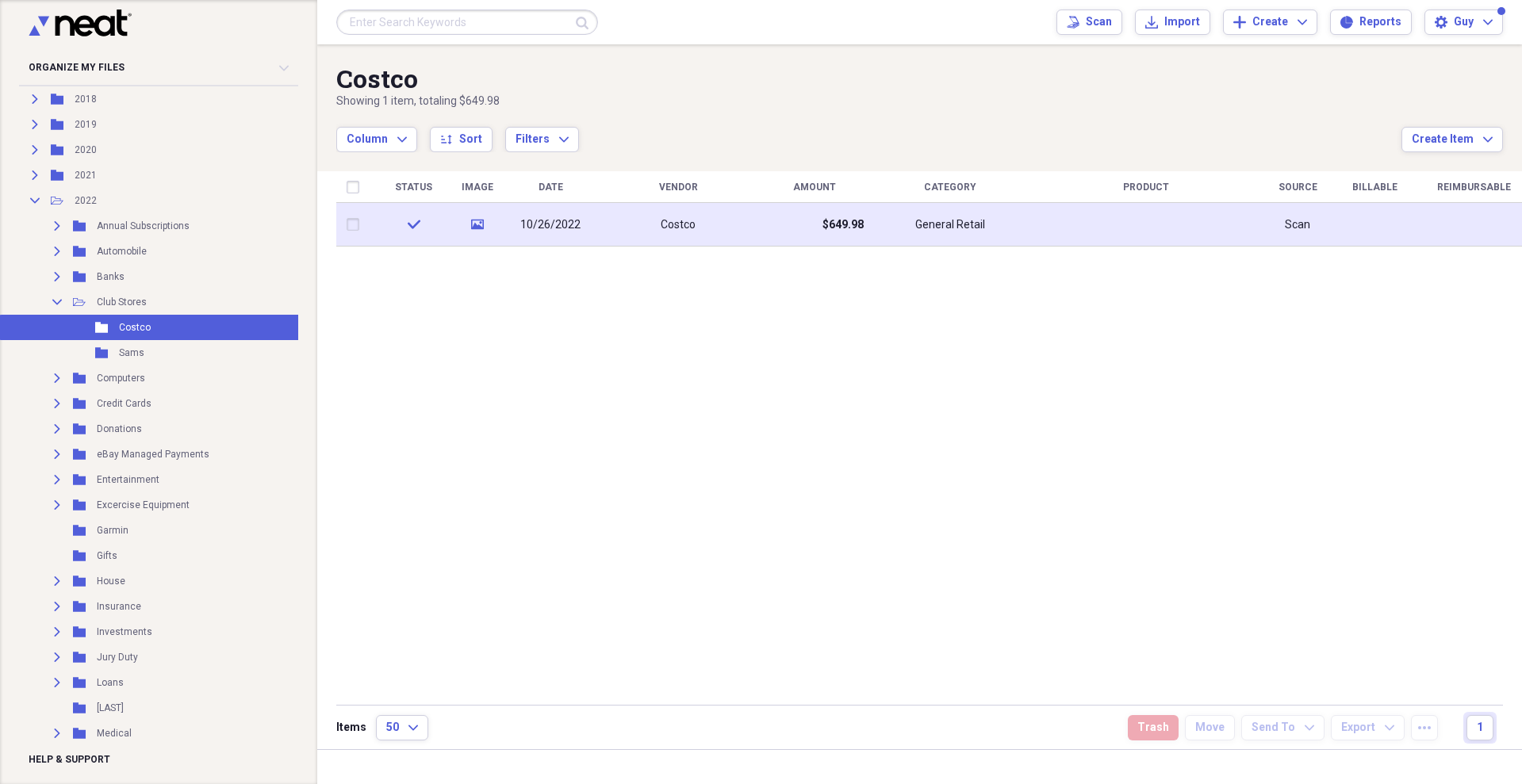 click on "Costco" at bounding box center [678, 224] 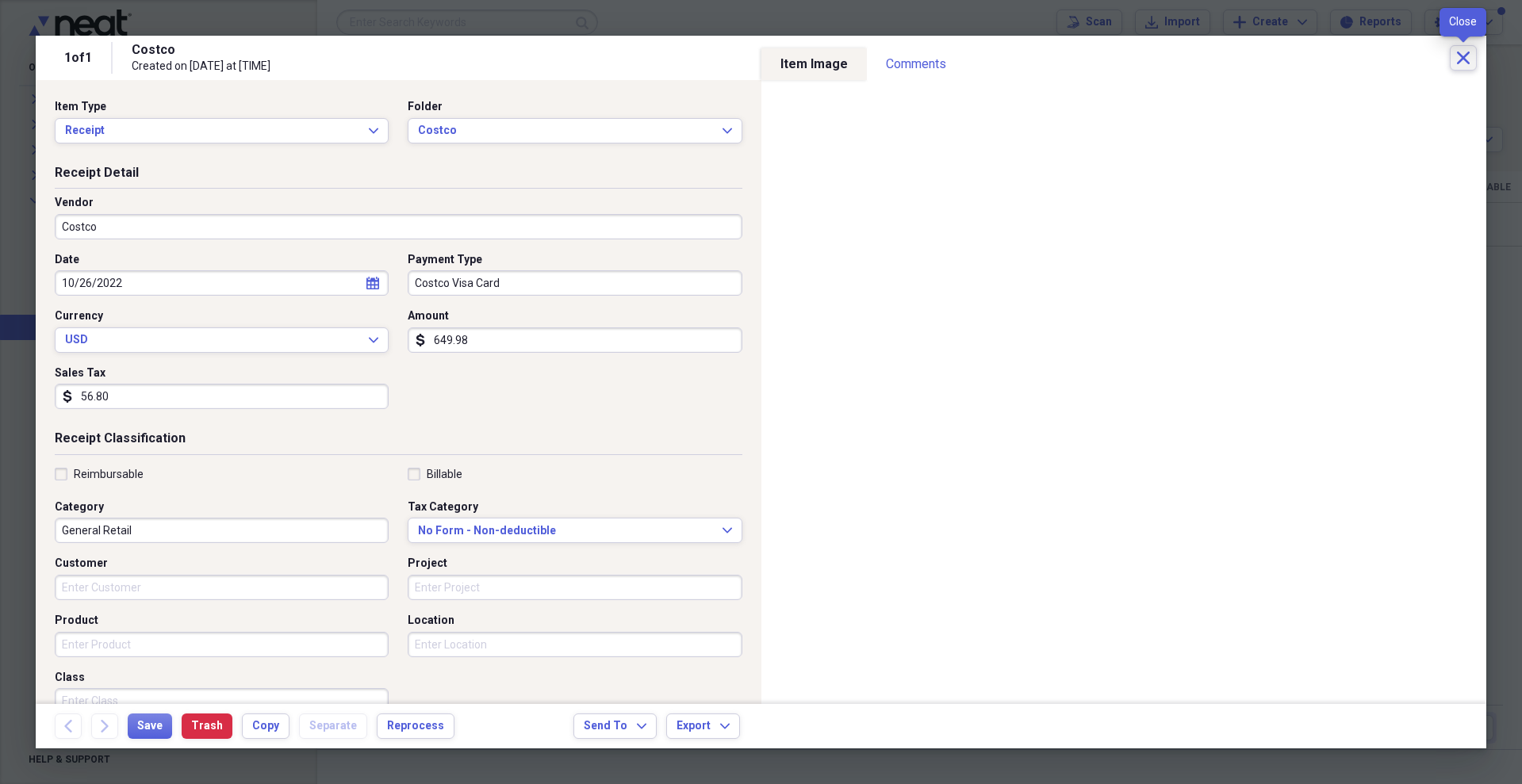 click 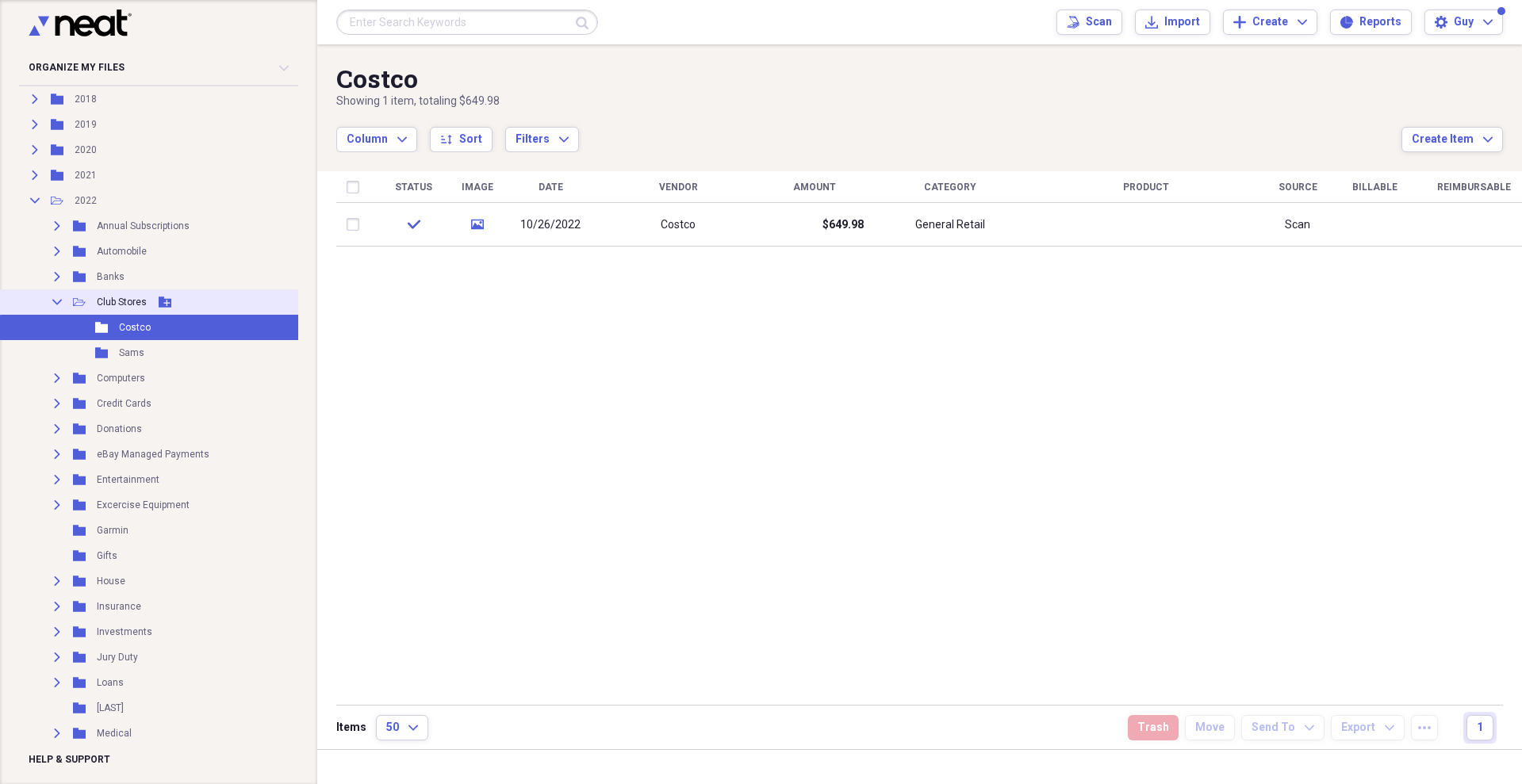 click on "Collapse" 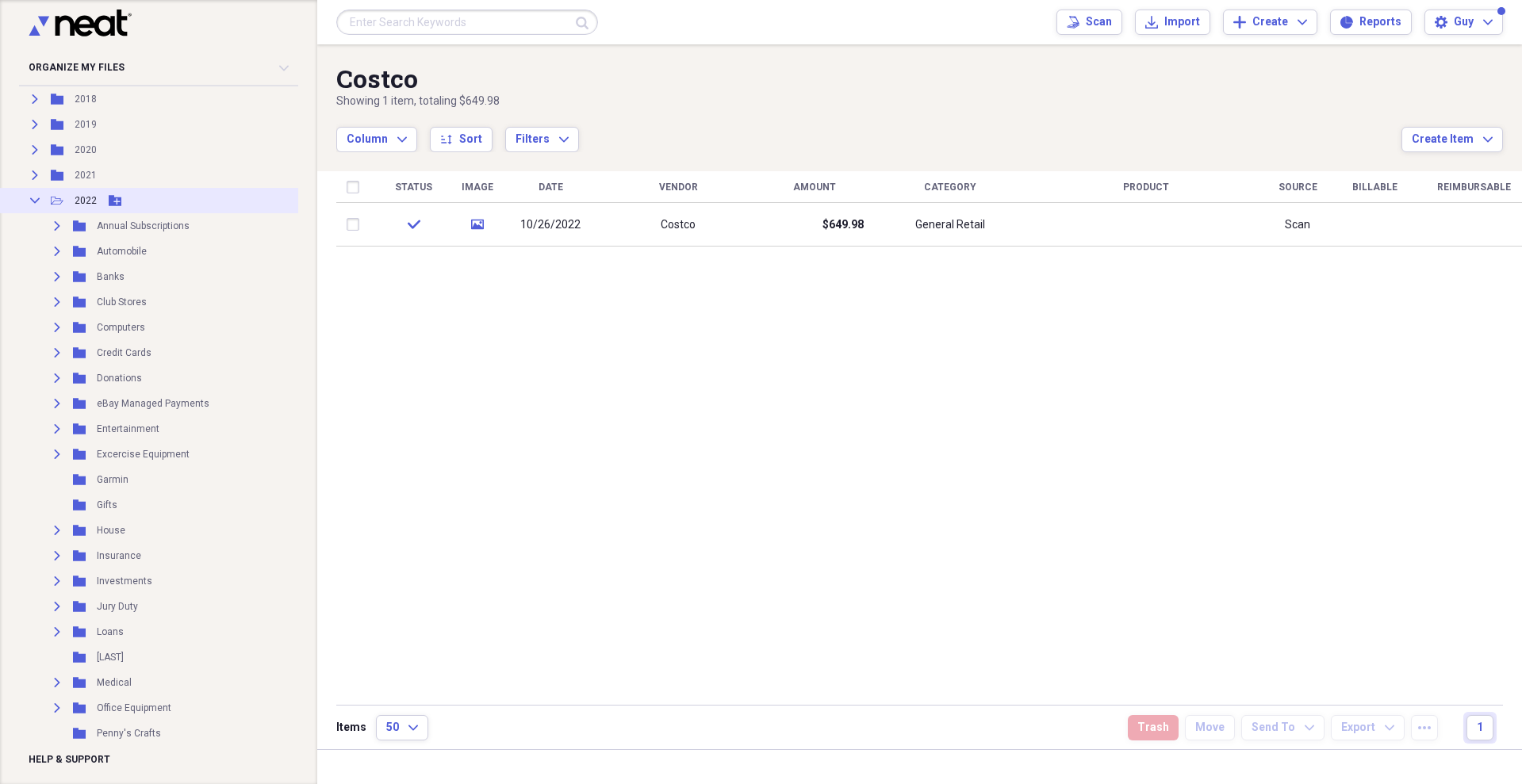 click on "Collapse" 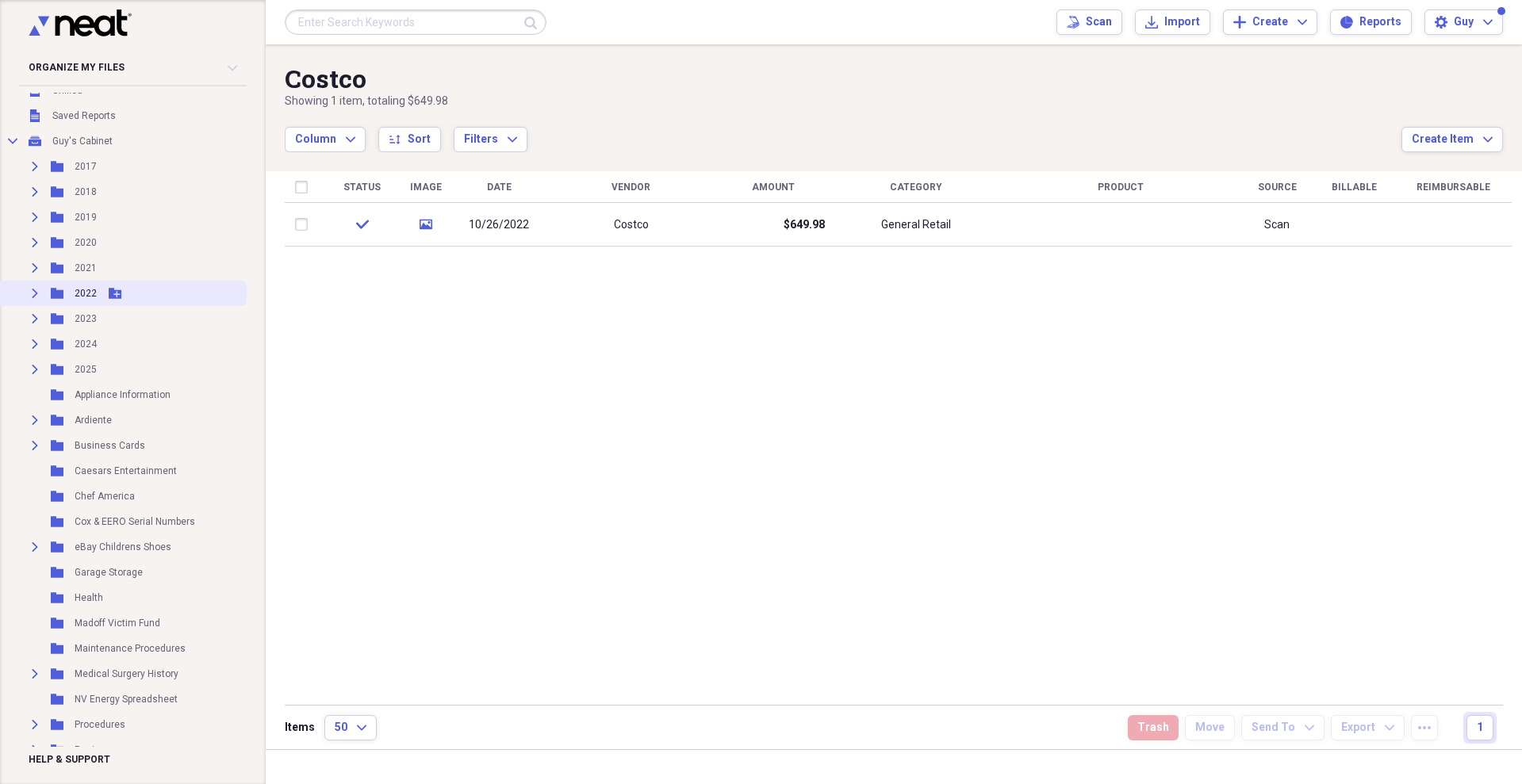 scroll, scrollTop: 0, scrollLeft: 0, axis: both 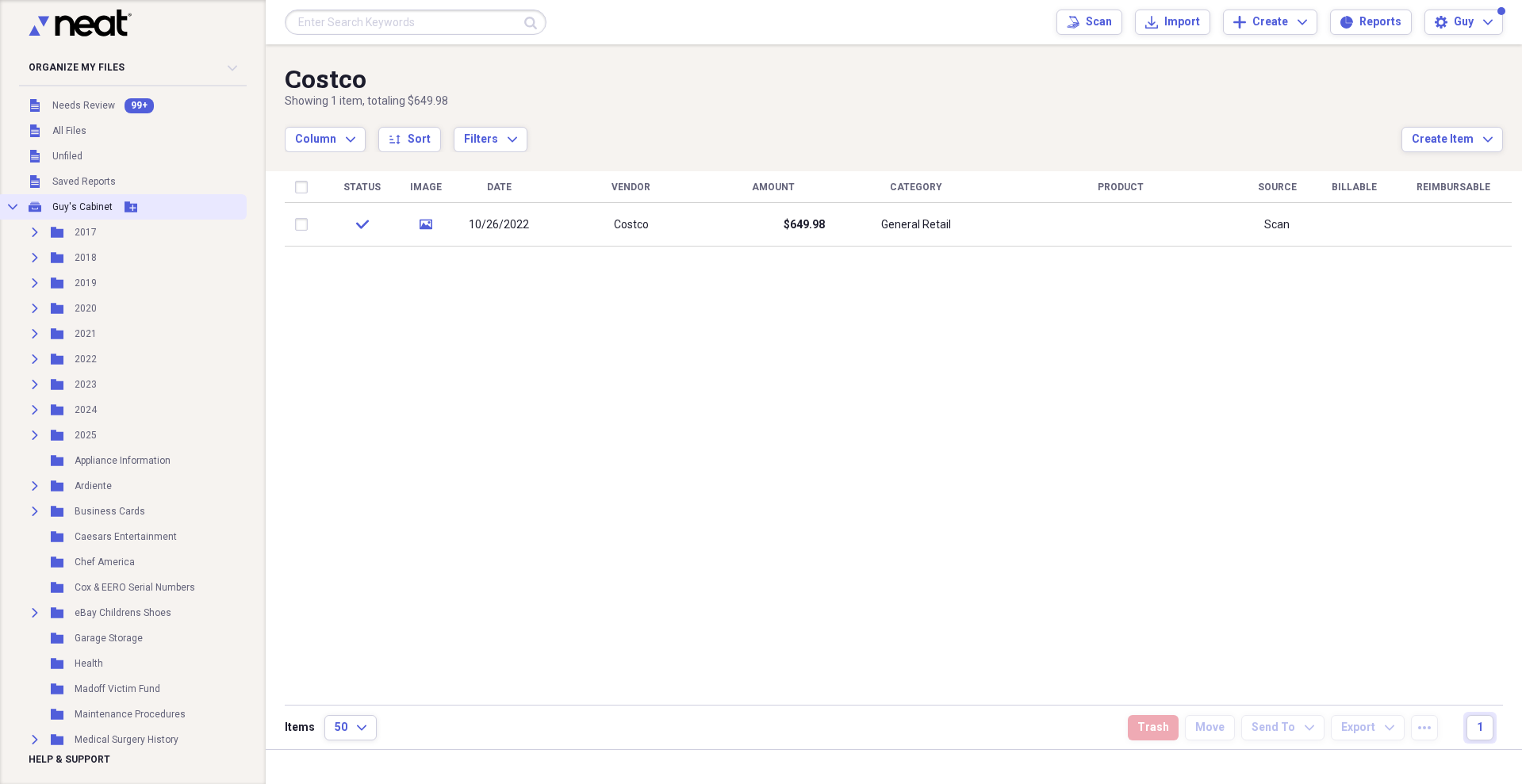 click 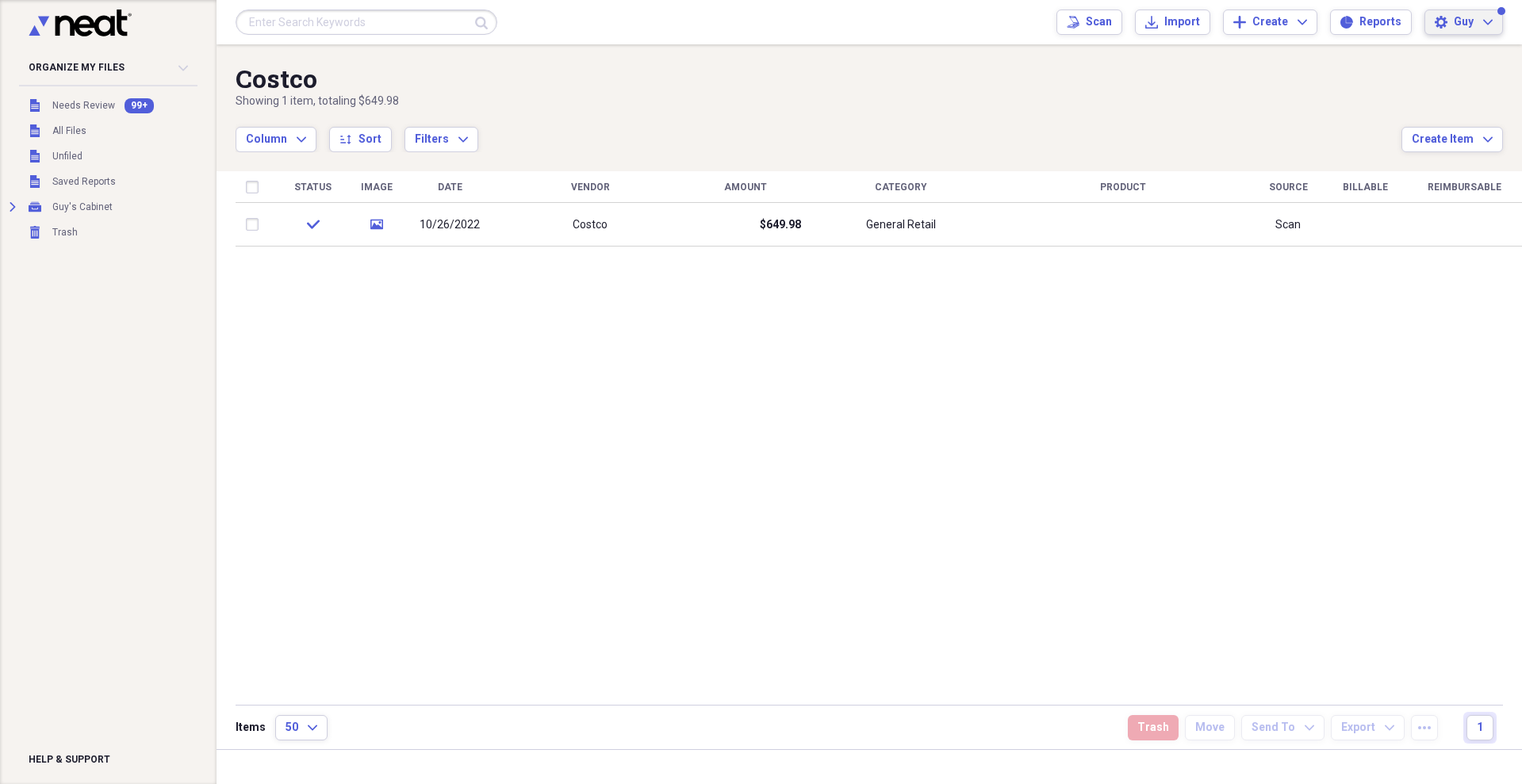 click on "Expand" 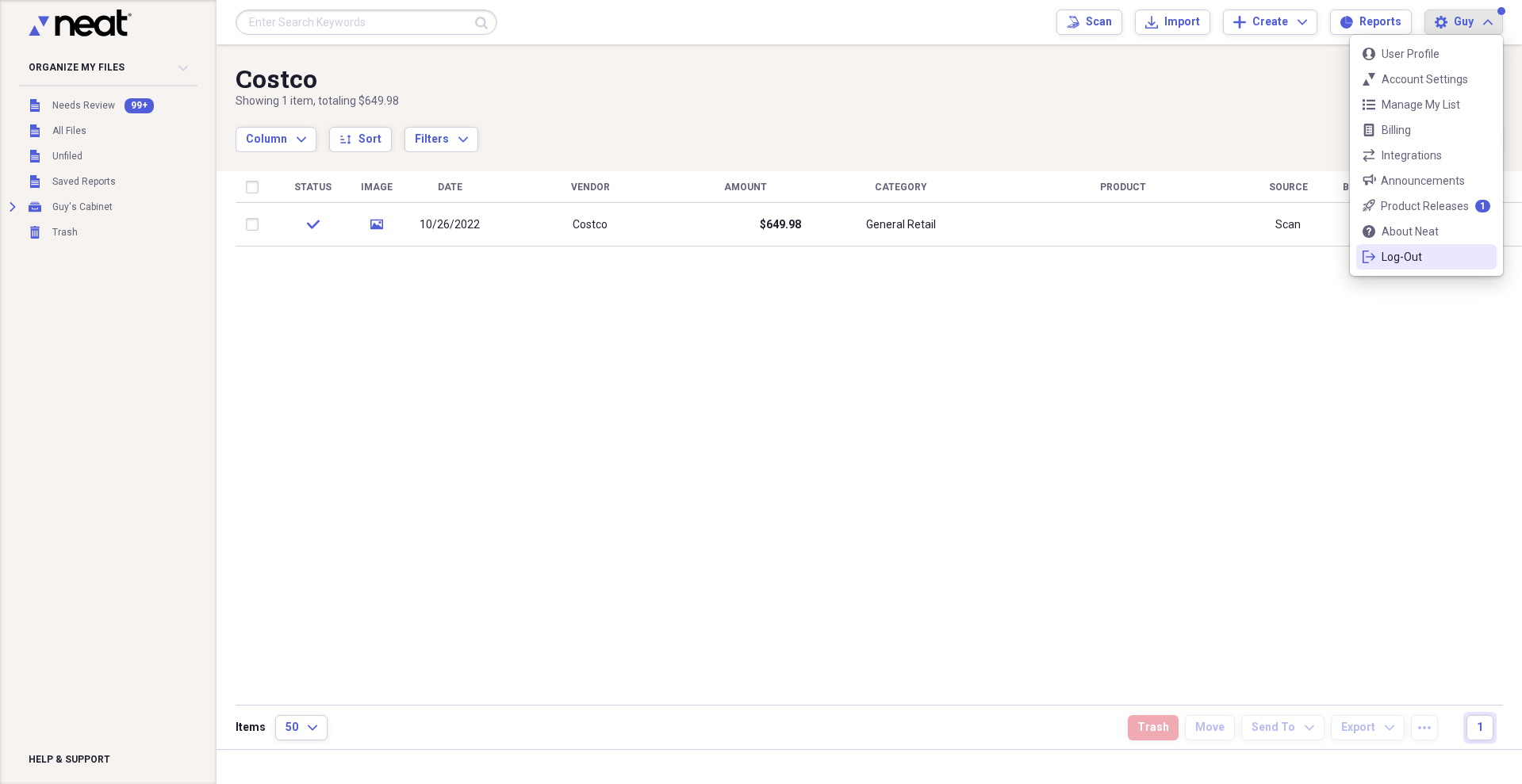 click on "Log-Out" at bounding box center (1426, 257) 